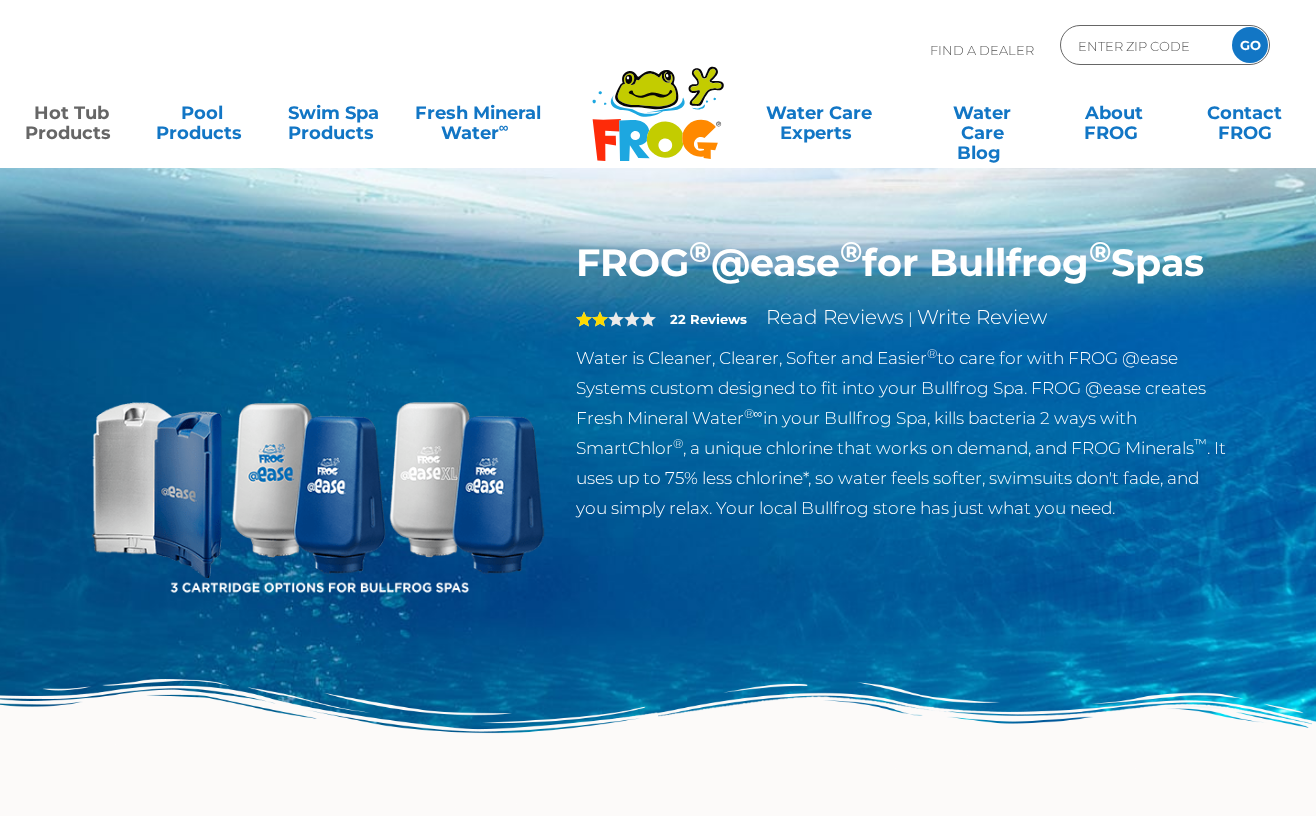scroll, scrollTop: 0, scrollLeft: 0, axis: both 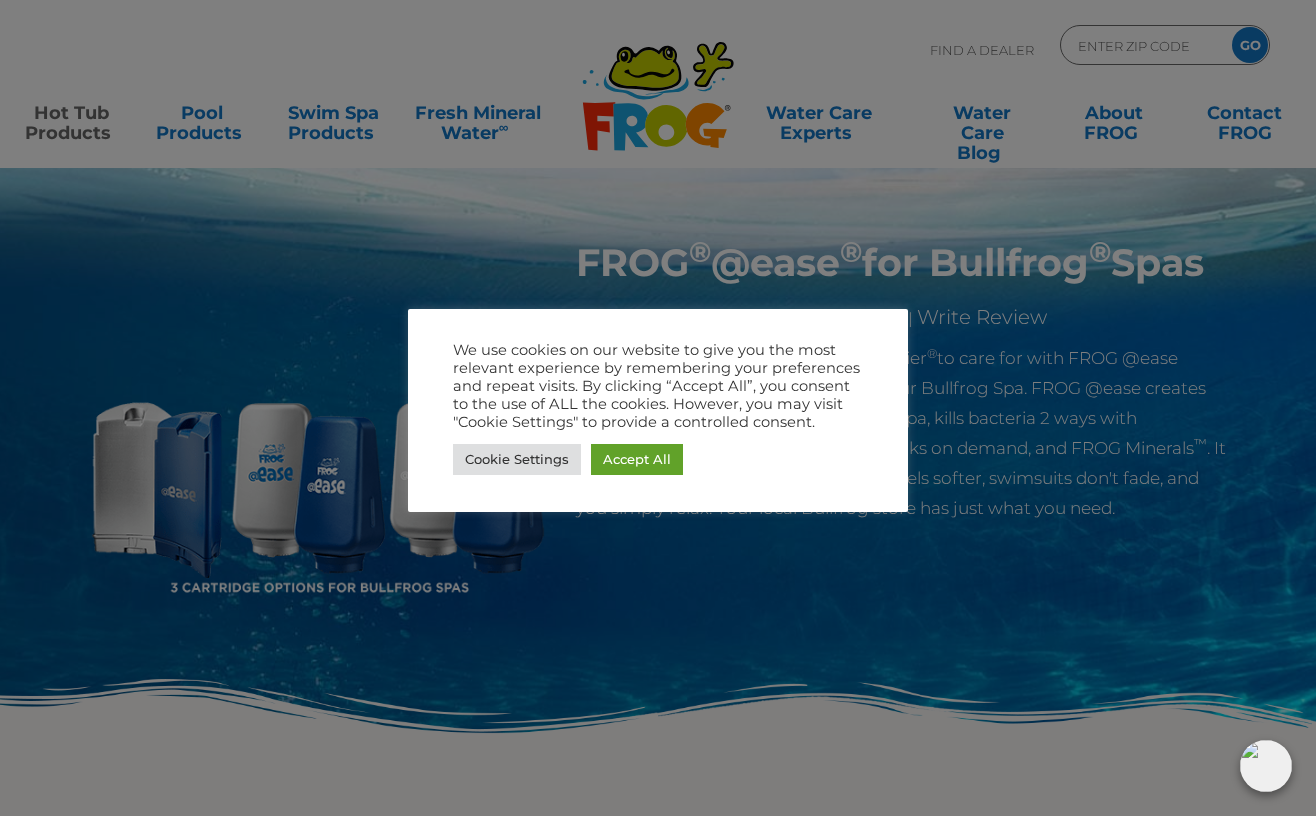 click at bounding box center (658, 408) 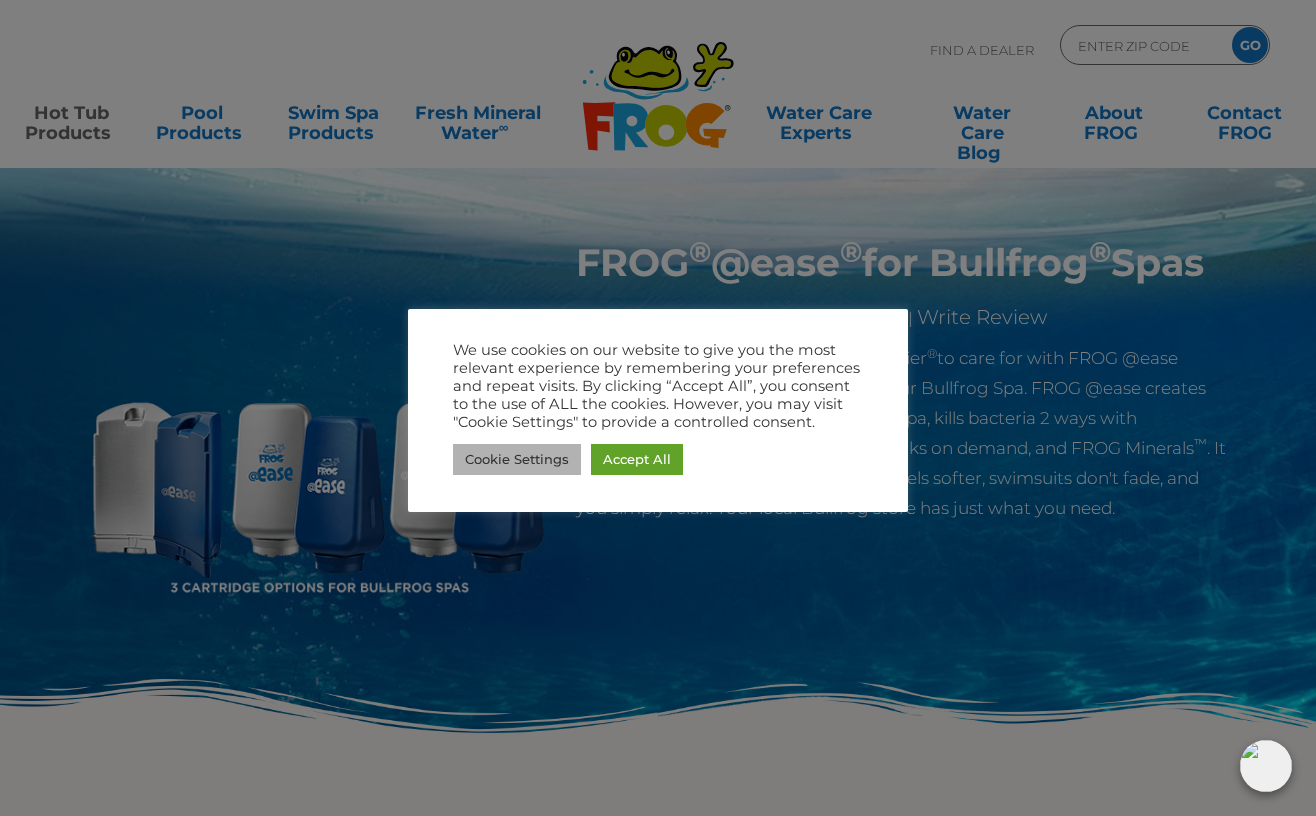 click on "Cookie Settings" at bounding box center (517, 459) 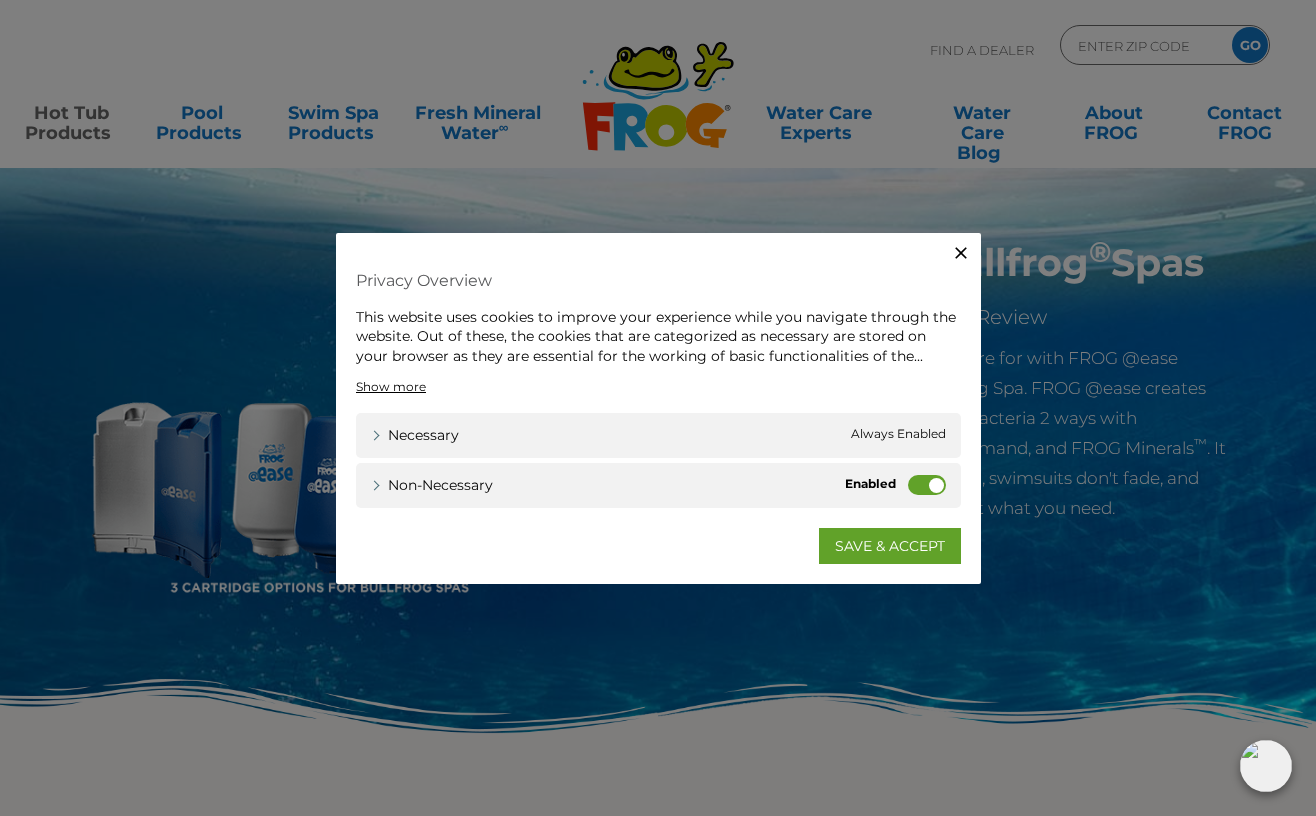 click on "Non-necessary" at bounding box center (927, 485) 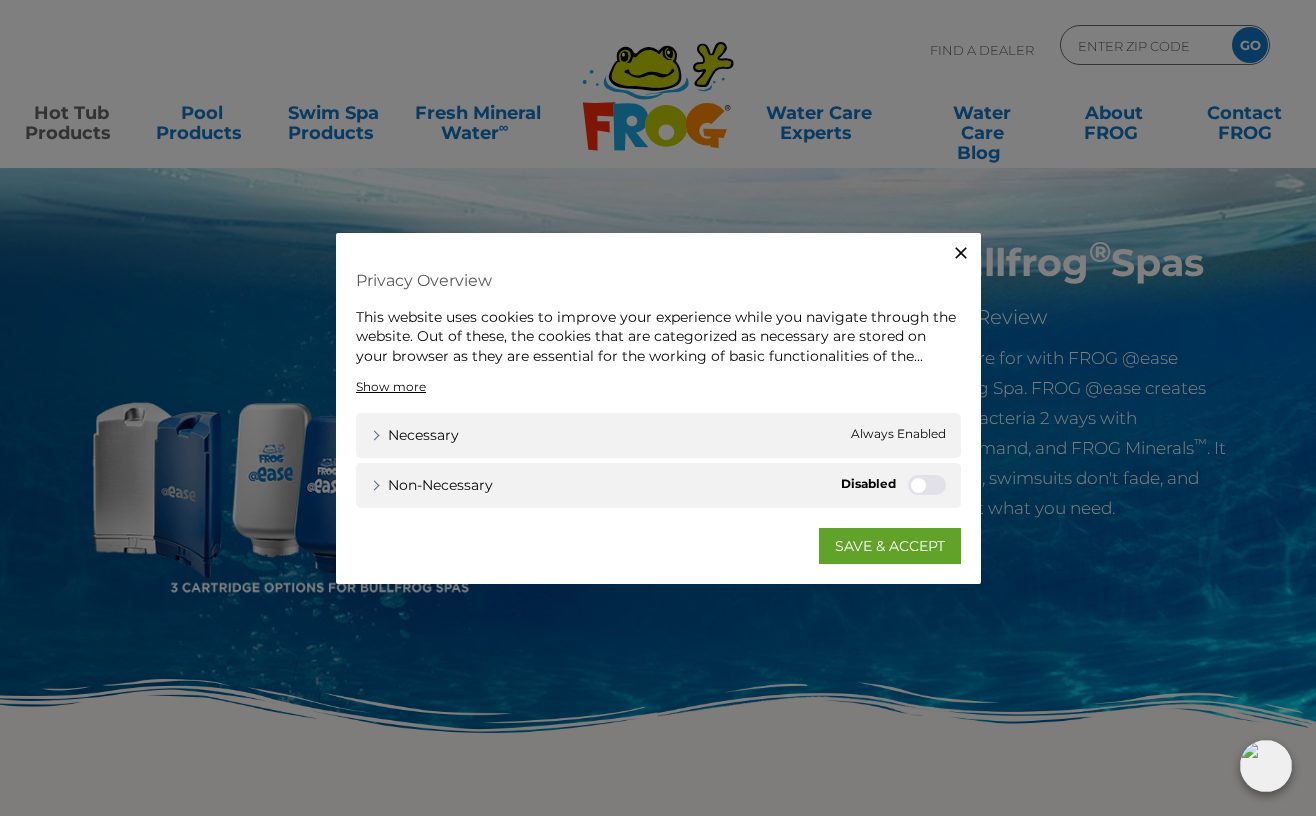 click on "Non-necessary" at bounding box center [927, 485] 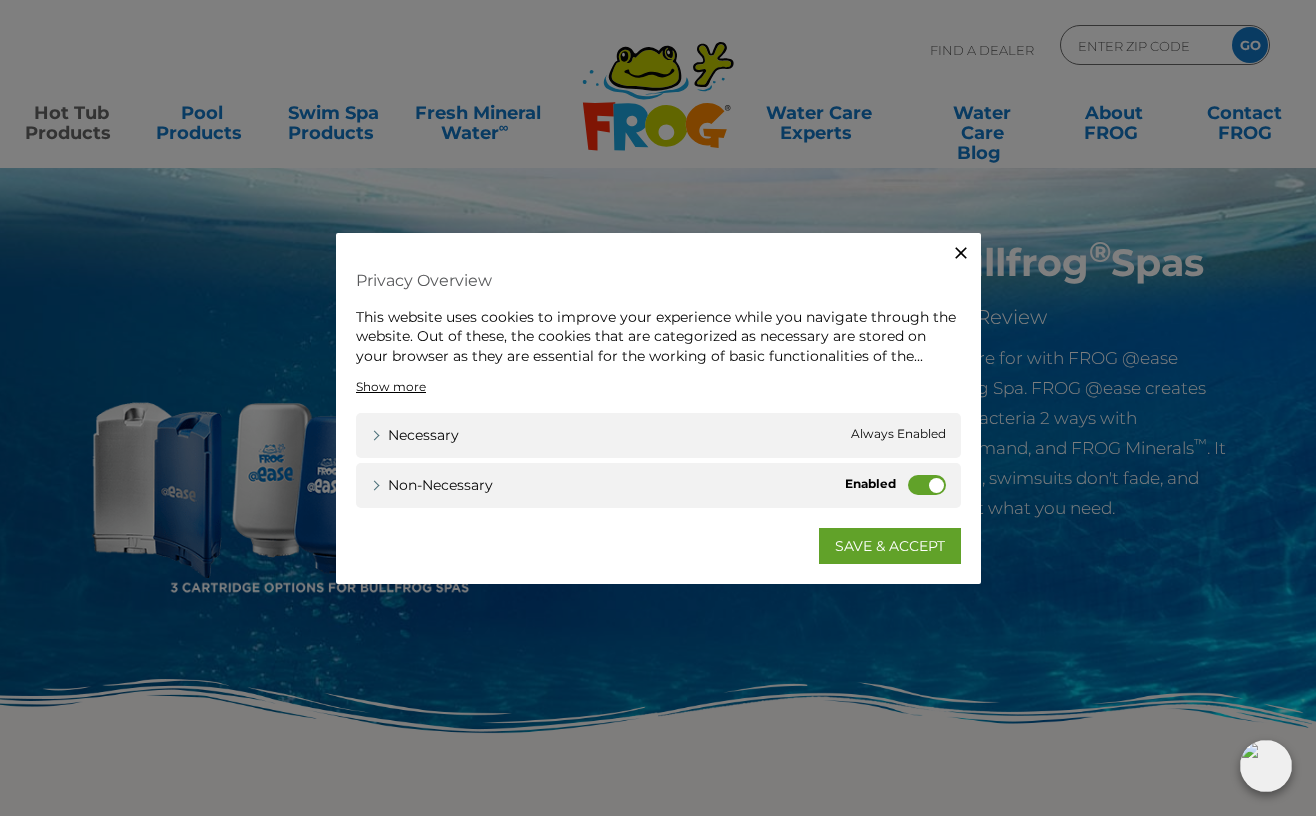 click on "Non-necessary" at bounding box center (927, 485) 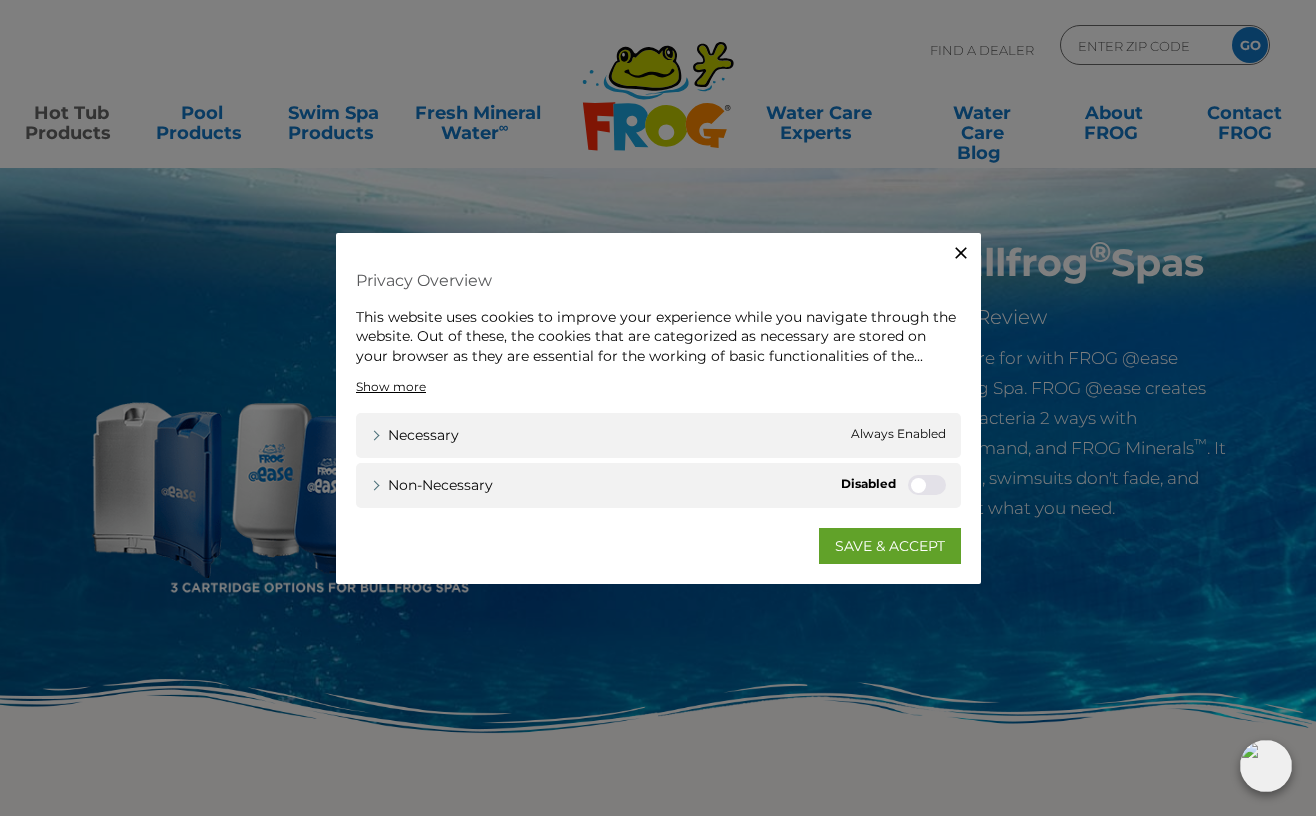 click 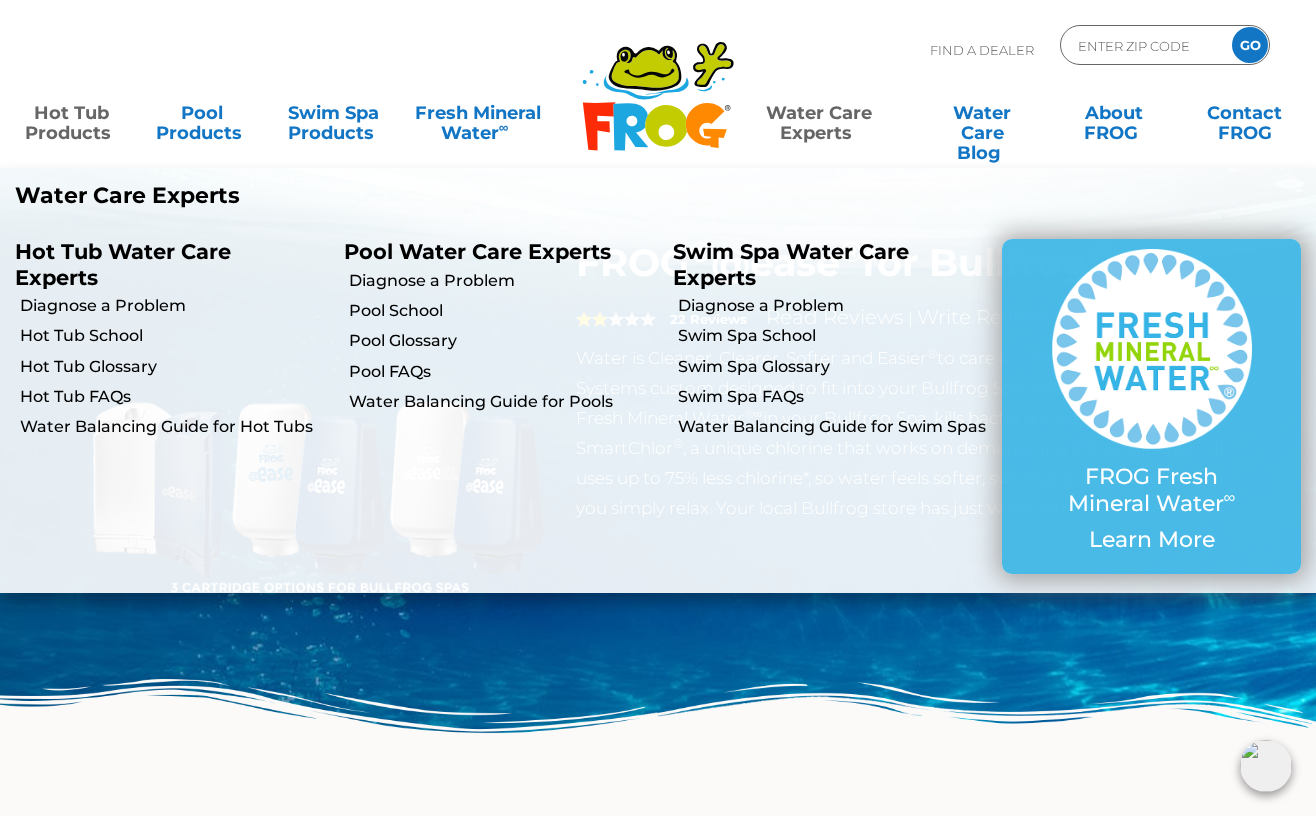 click on "Water Care  Experts" at bounding box center (819, 113) 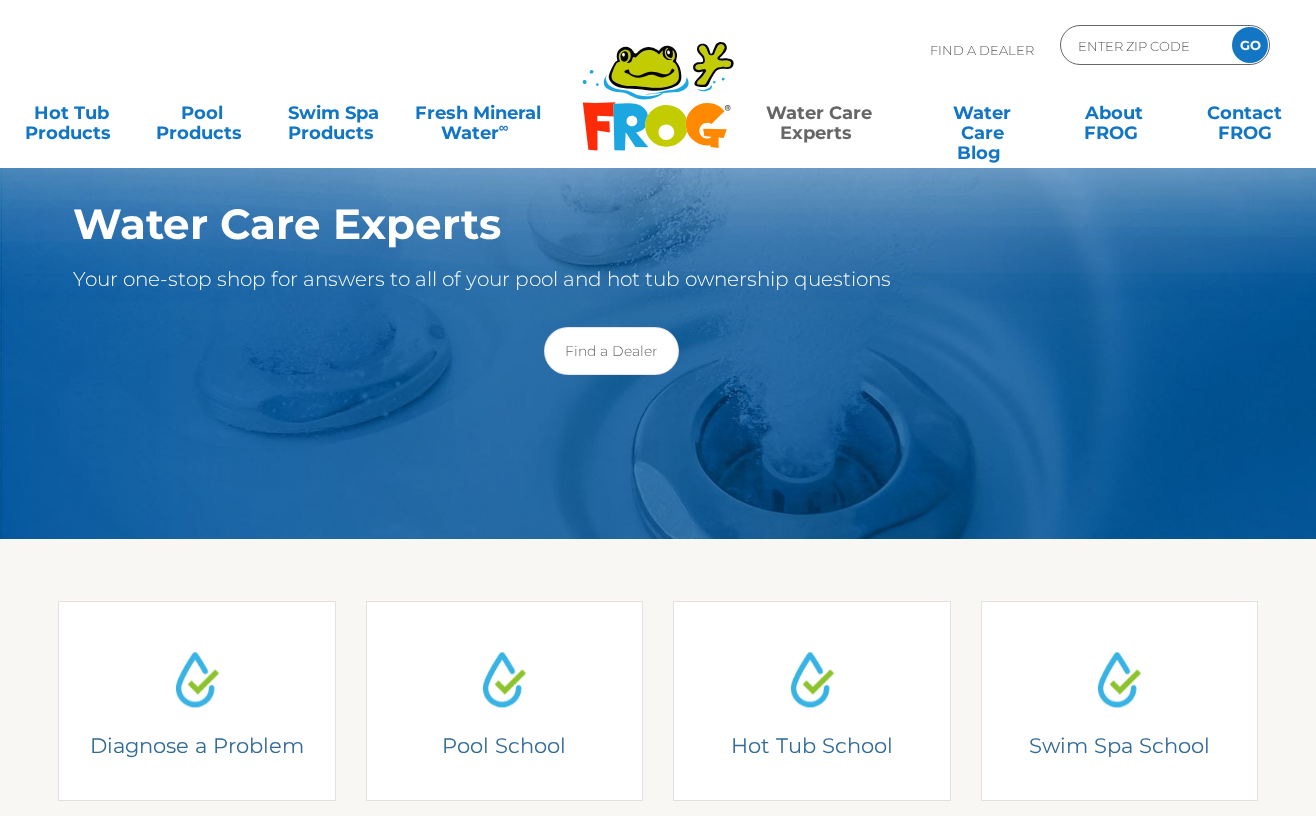 scroll, scrollTop: 0, scrollLeft: 0, axis: both 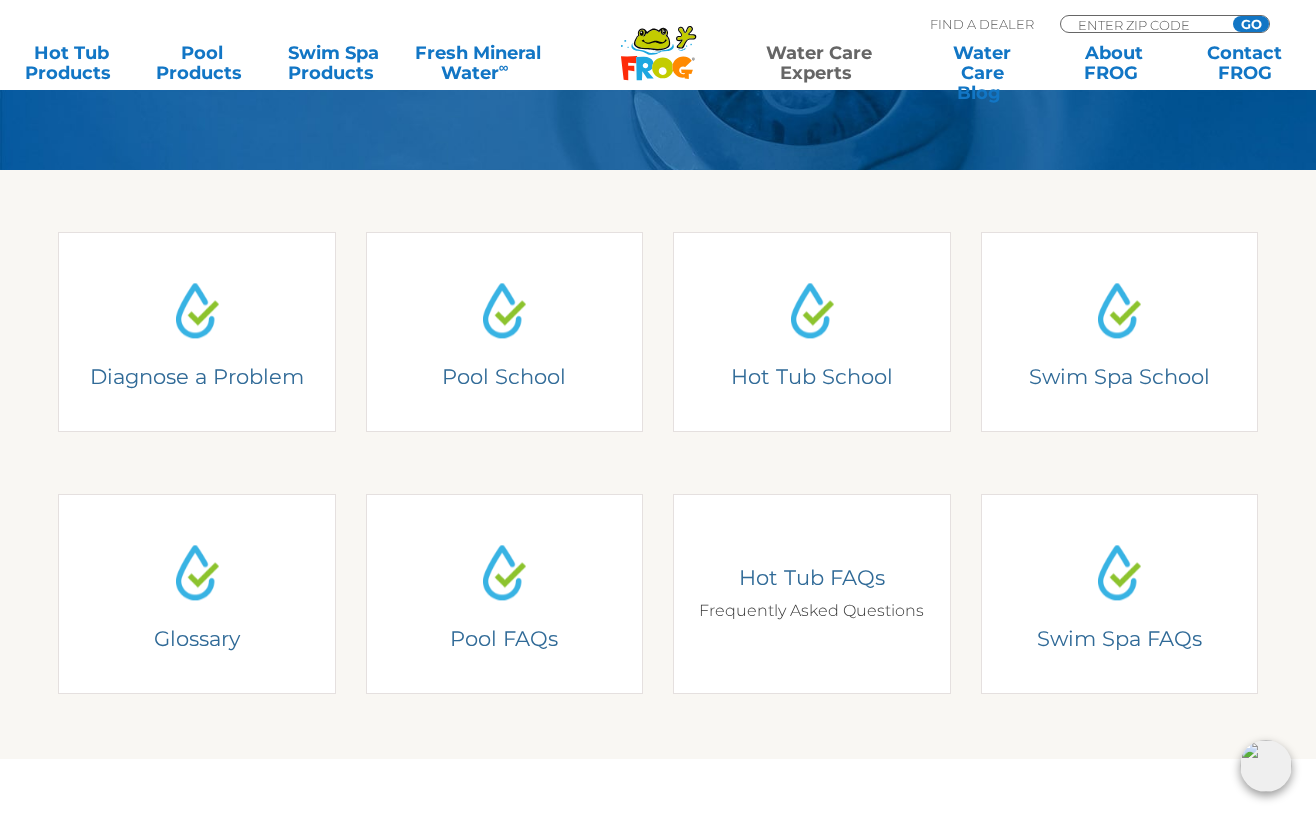 click on "Hot Tub FAQs" at bounding box center (812, 577) 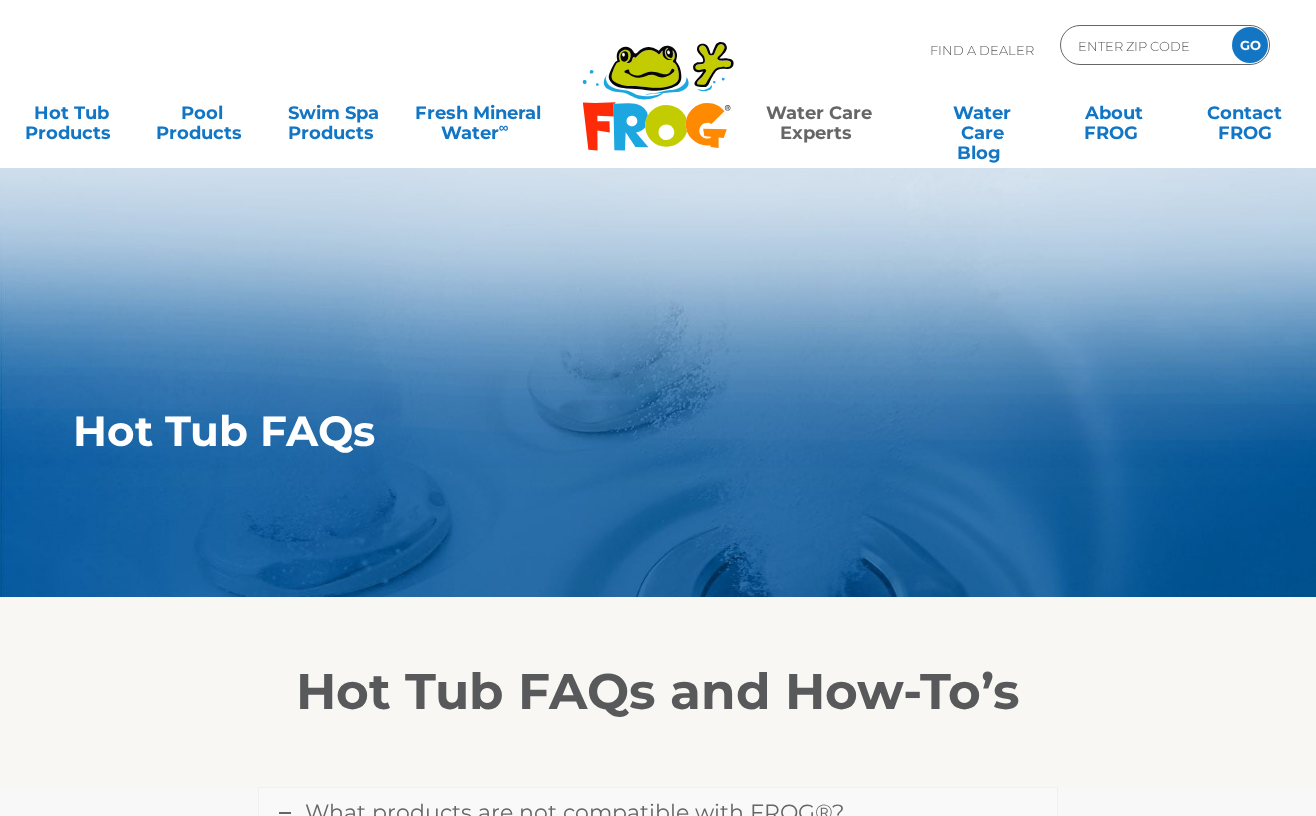 scroll, scrollTop: 0, scrollLeft: 0, axis: both 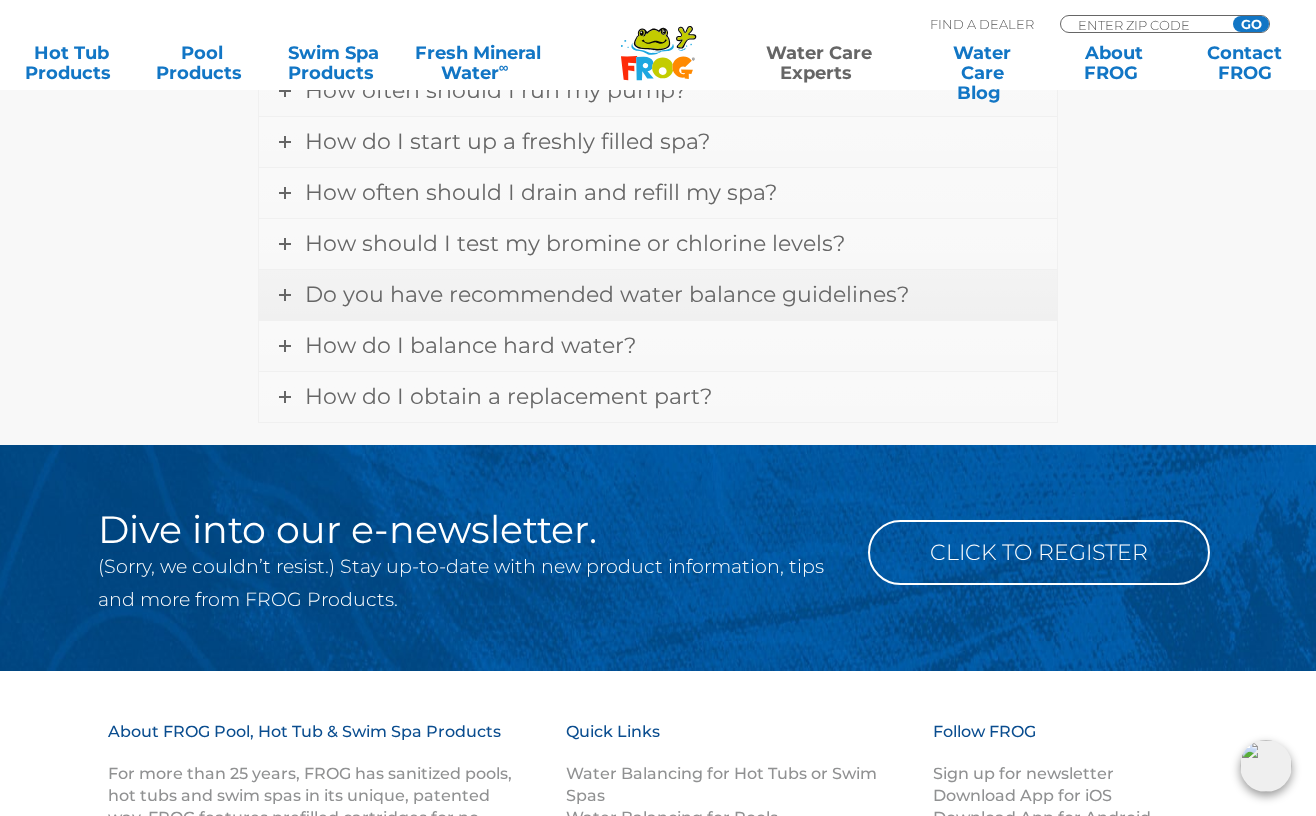click on "Do you have recommended water balance guidelines?" at bounding box center [607, 294] 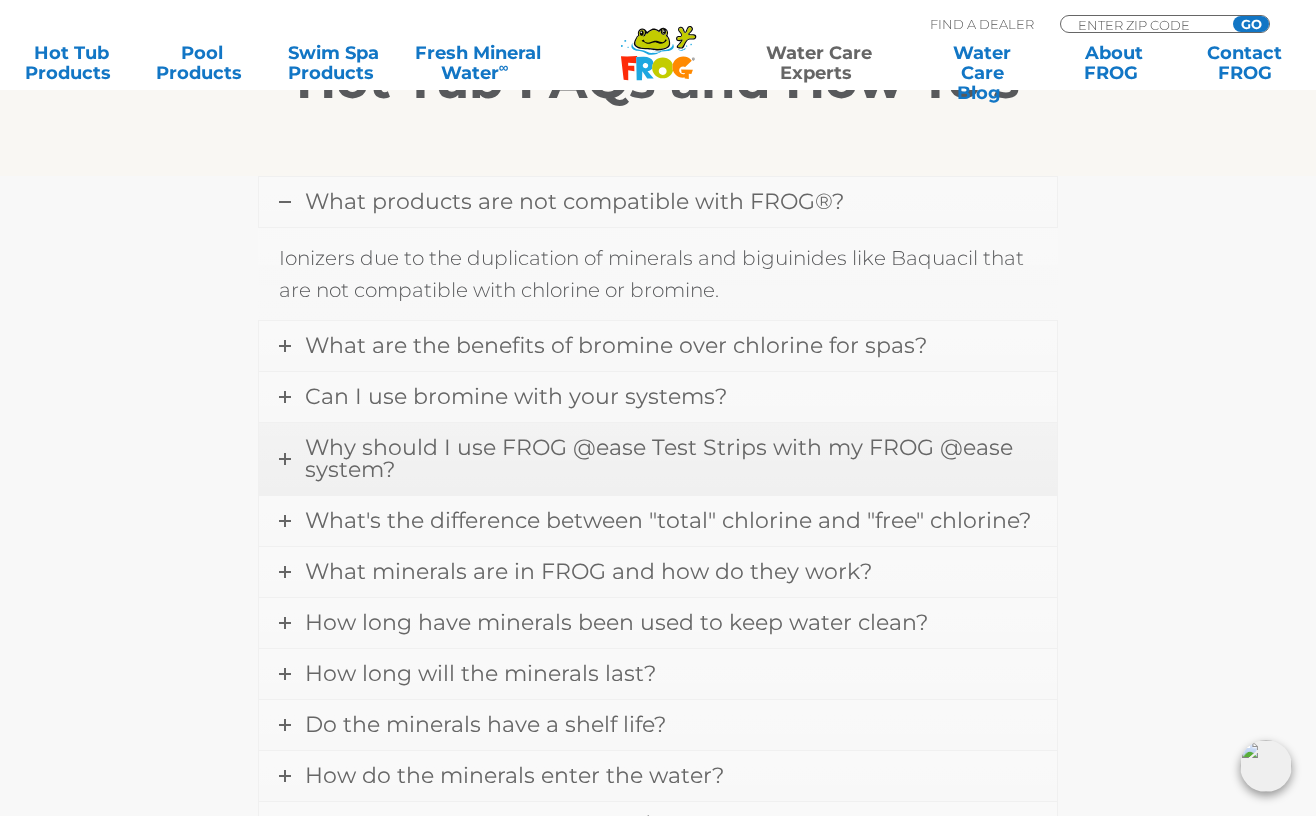 scroll, scrollTop: 610, scrollLeft: 0, axis: vertical 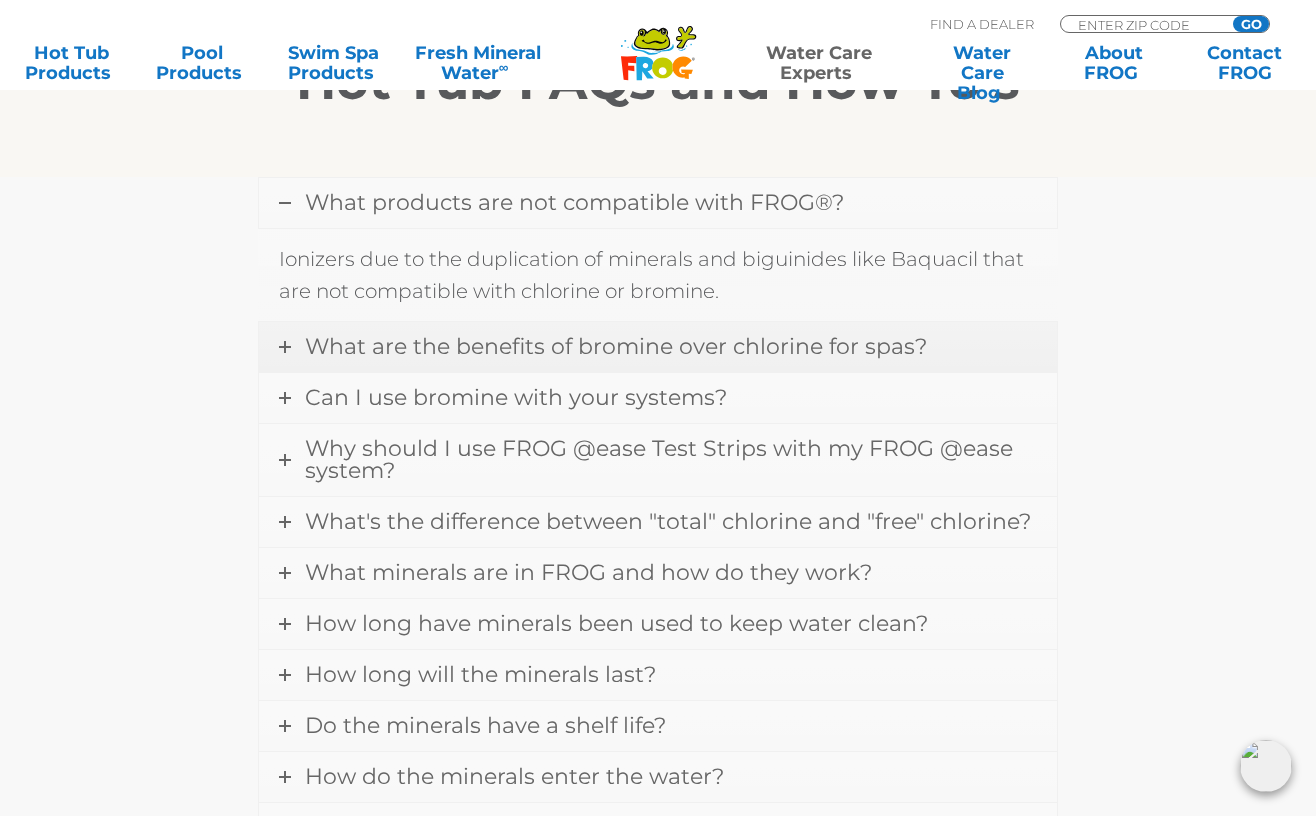 click on "What are the benefits of bromine over chlorine for spas?" at bounding box center (616, 346) 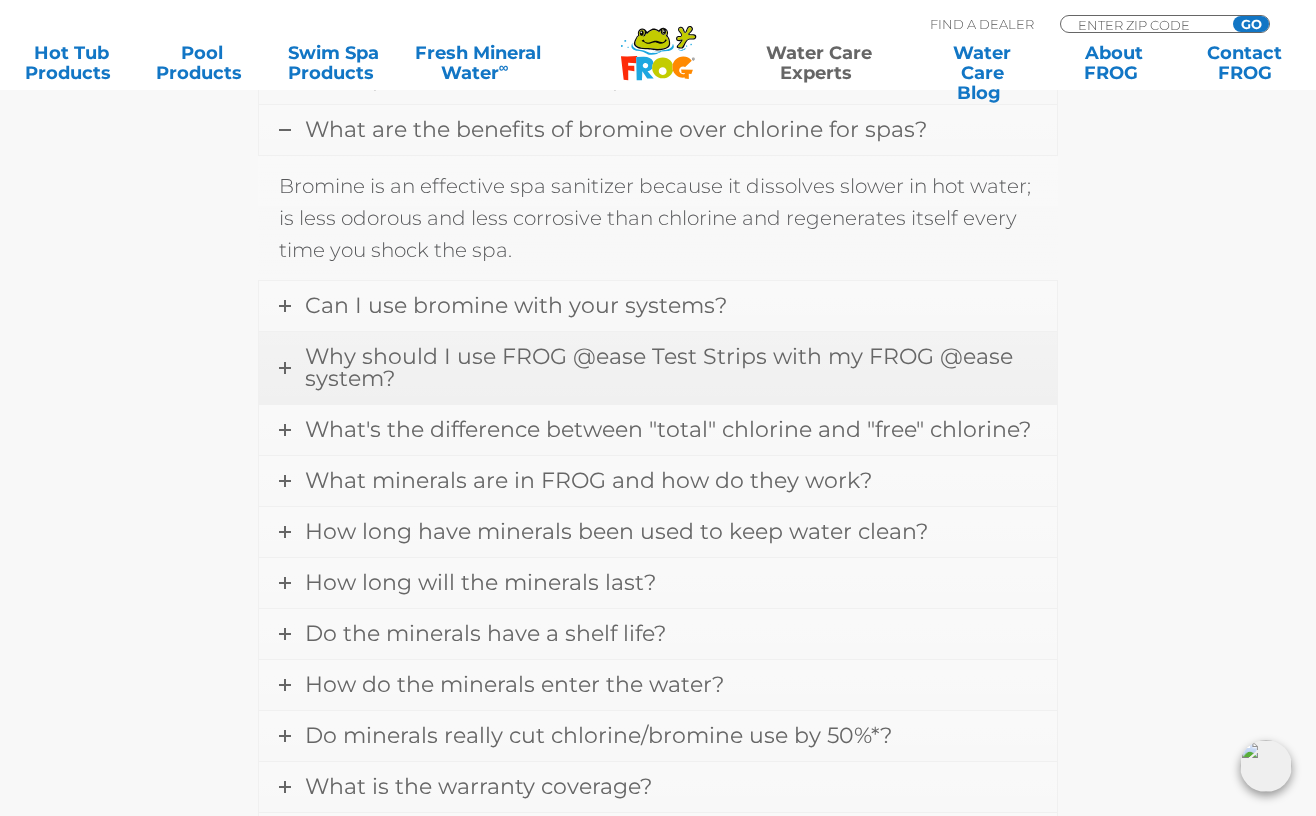 scroll, scrollTop: 734, scrollLeft: 0, axis: vertical 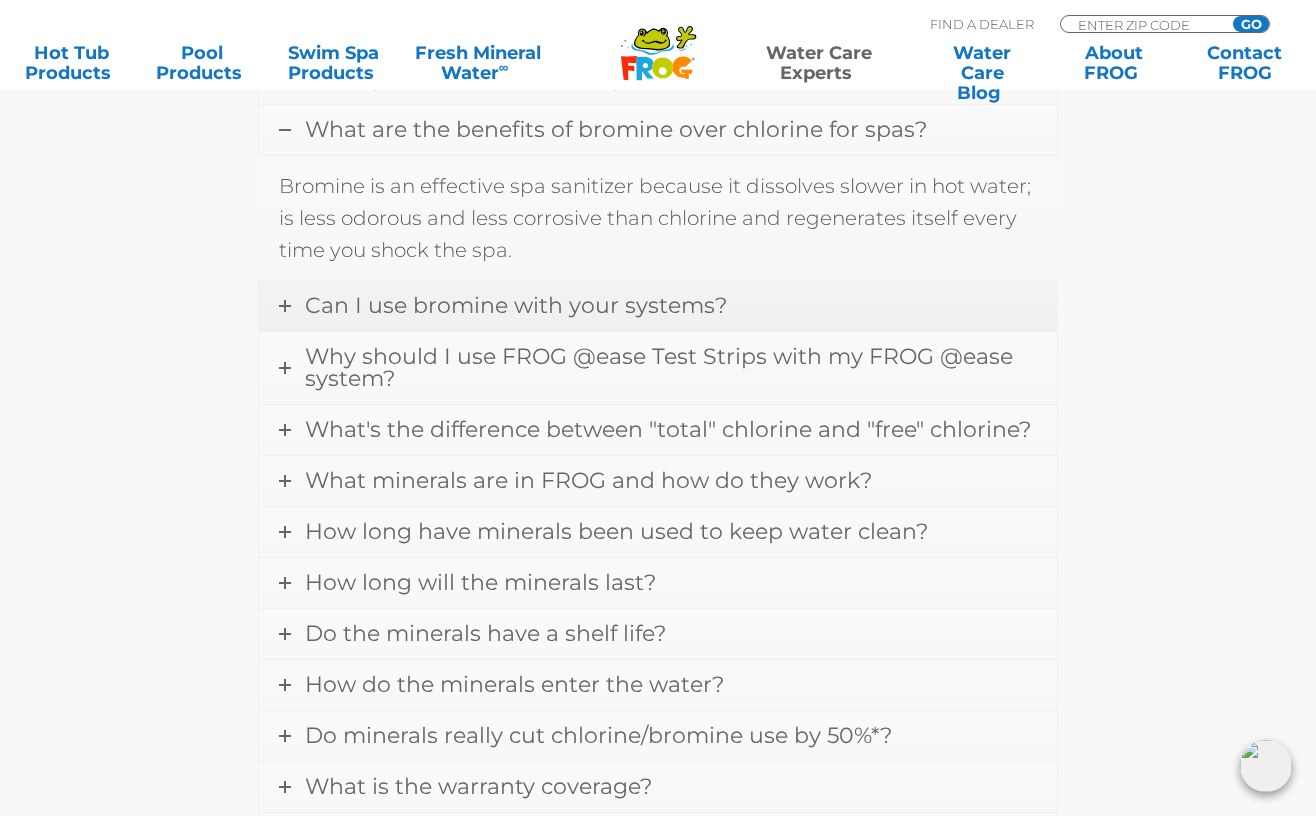 click on "Can I use bromine with your systems?" at bounding box center [516, 305] 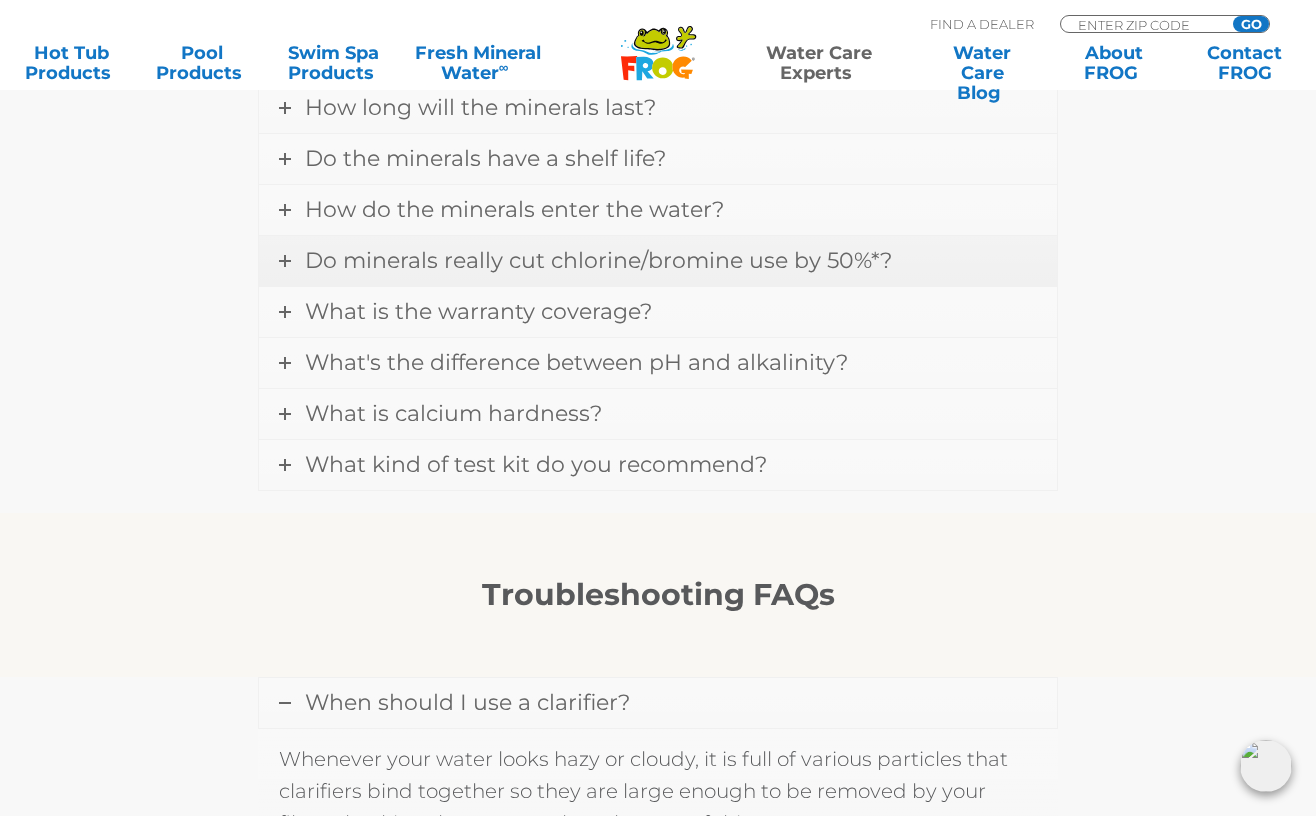 scroll, scrollTop: 1213, scrollLeft: 0, axis: vertical 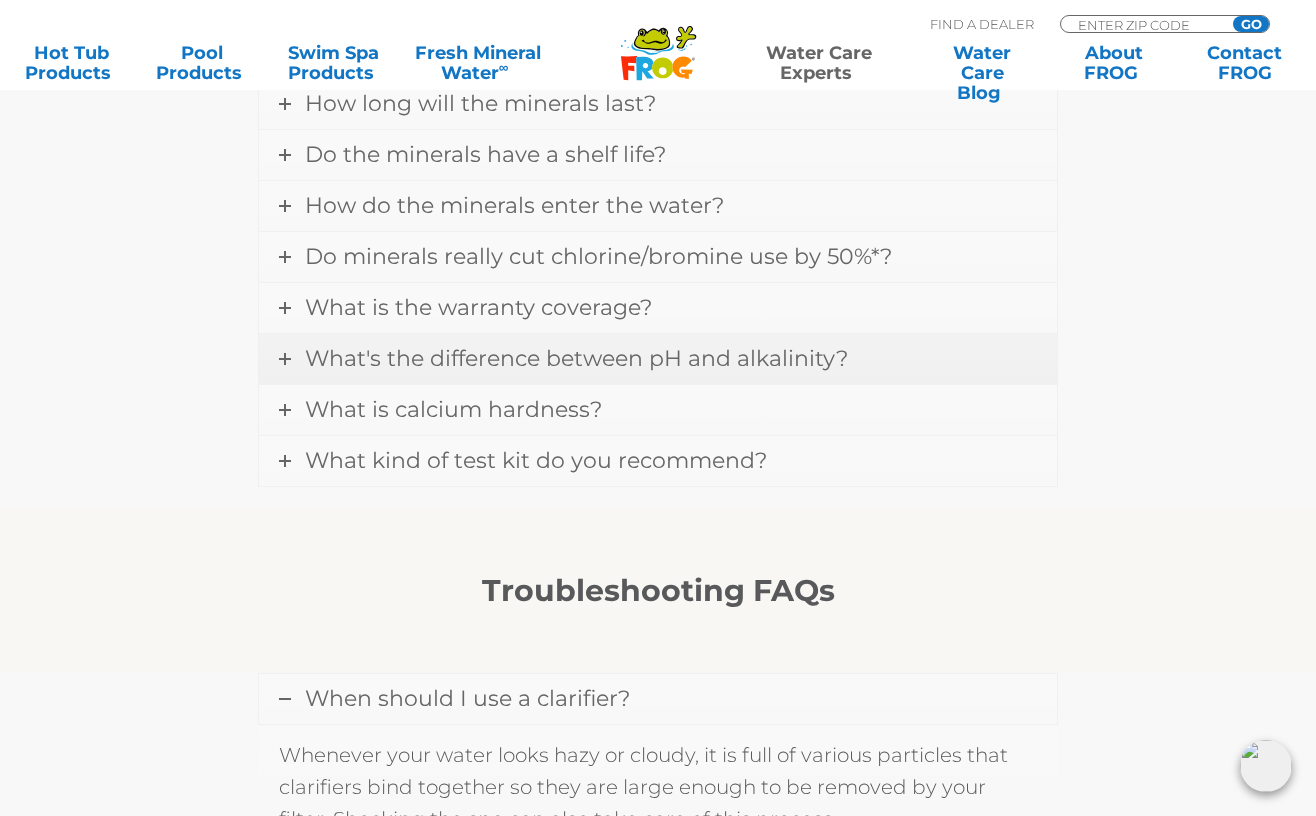 click on "What's the difference between pH and alkalinity?" at bounding box center (576, 358) 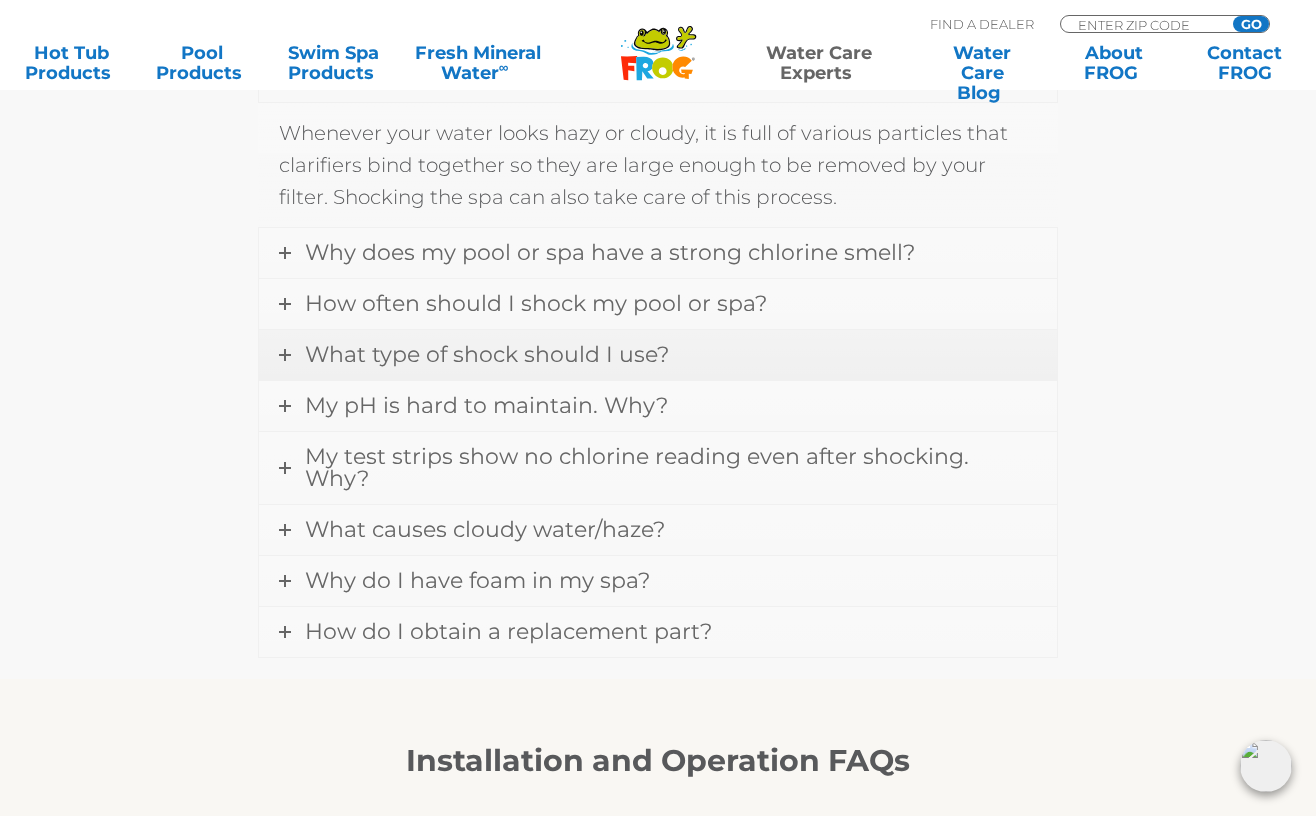 scroll, scrollTop: 1937, scrollLeft: 0, axis: vertical 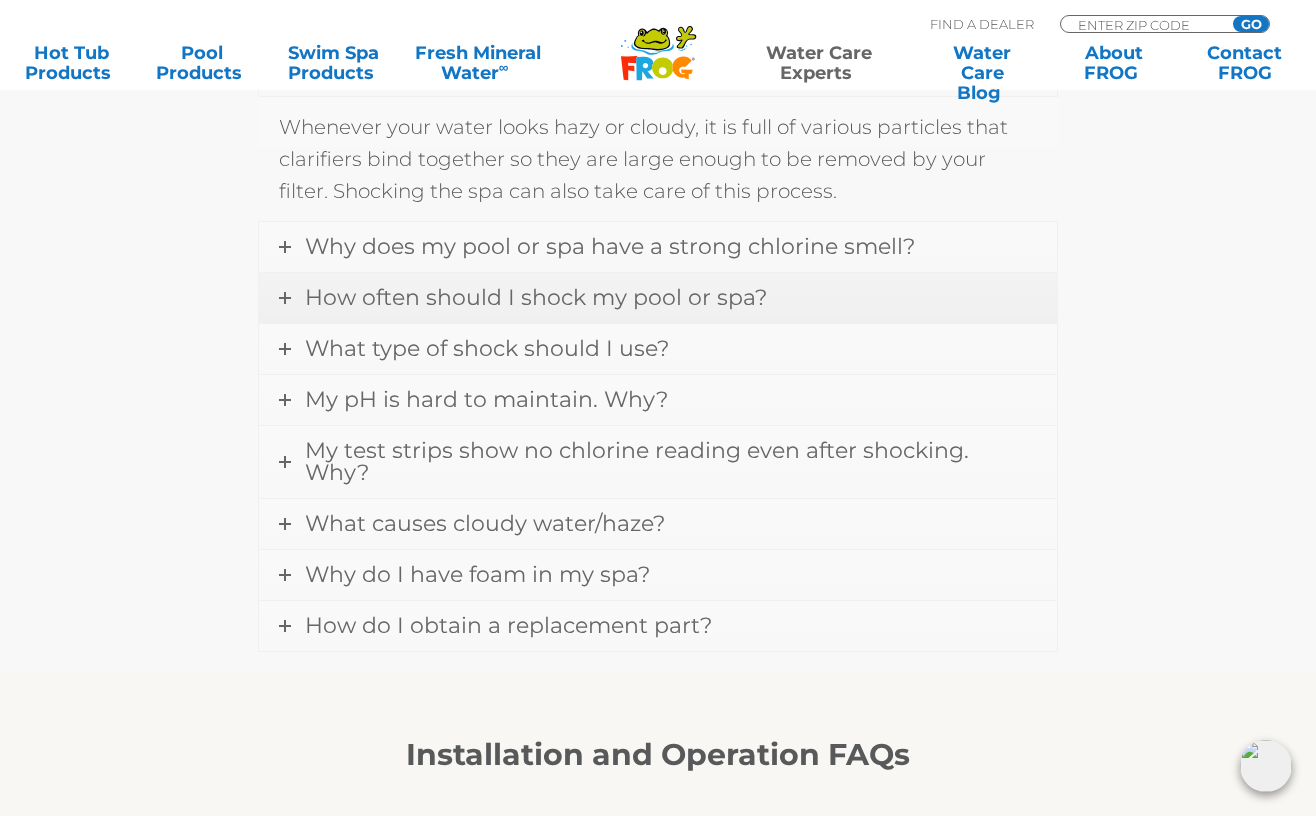 click on "How often should I shock my pool or spa?" at bounding box center (536, 297) 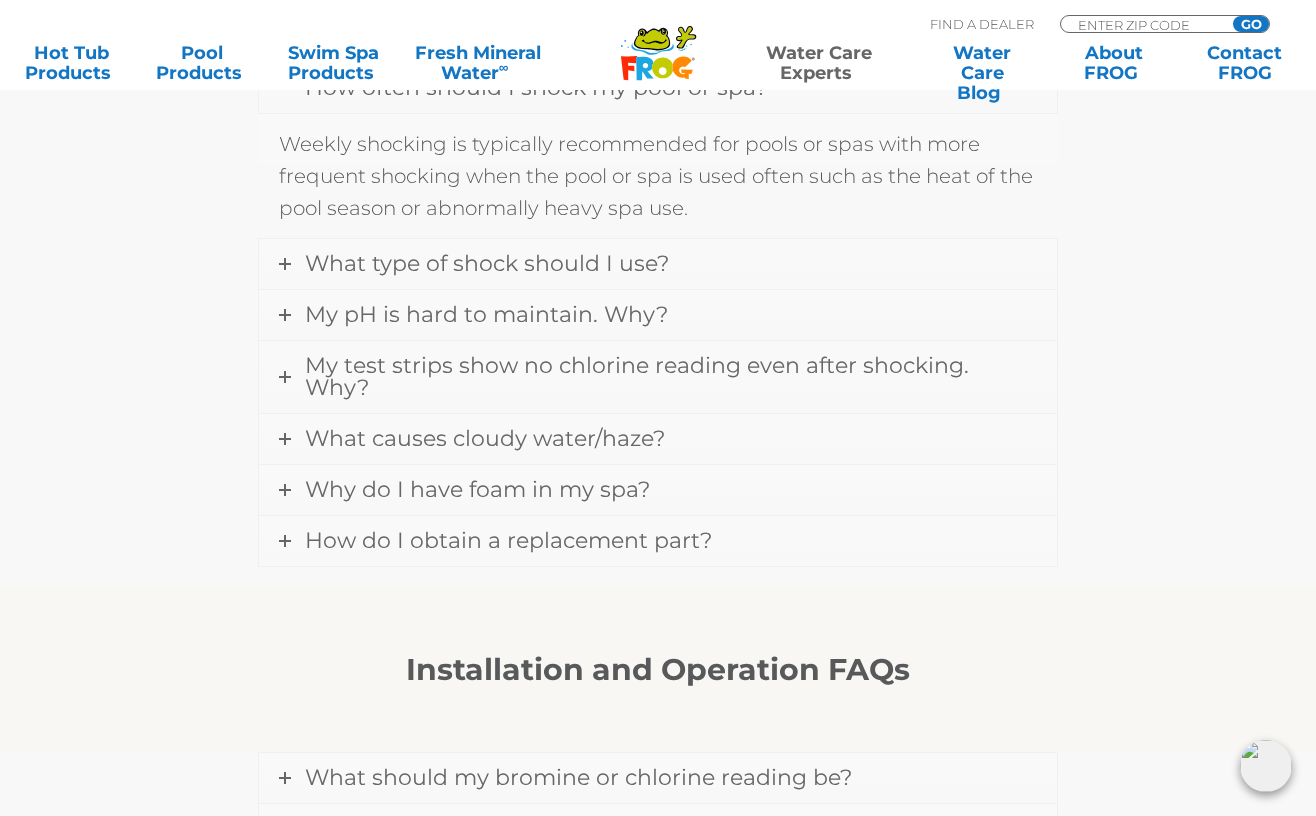 scroll, scrollTop: 2026, scrollLeft: 0, axis: vertical 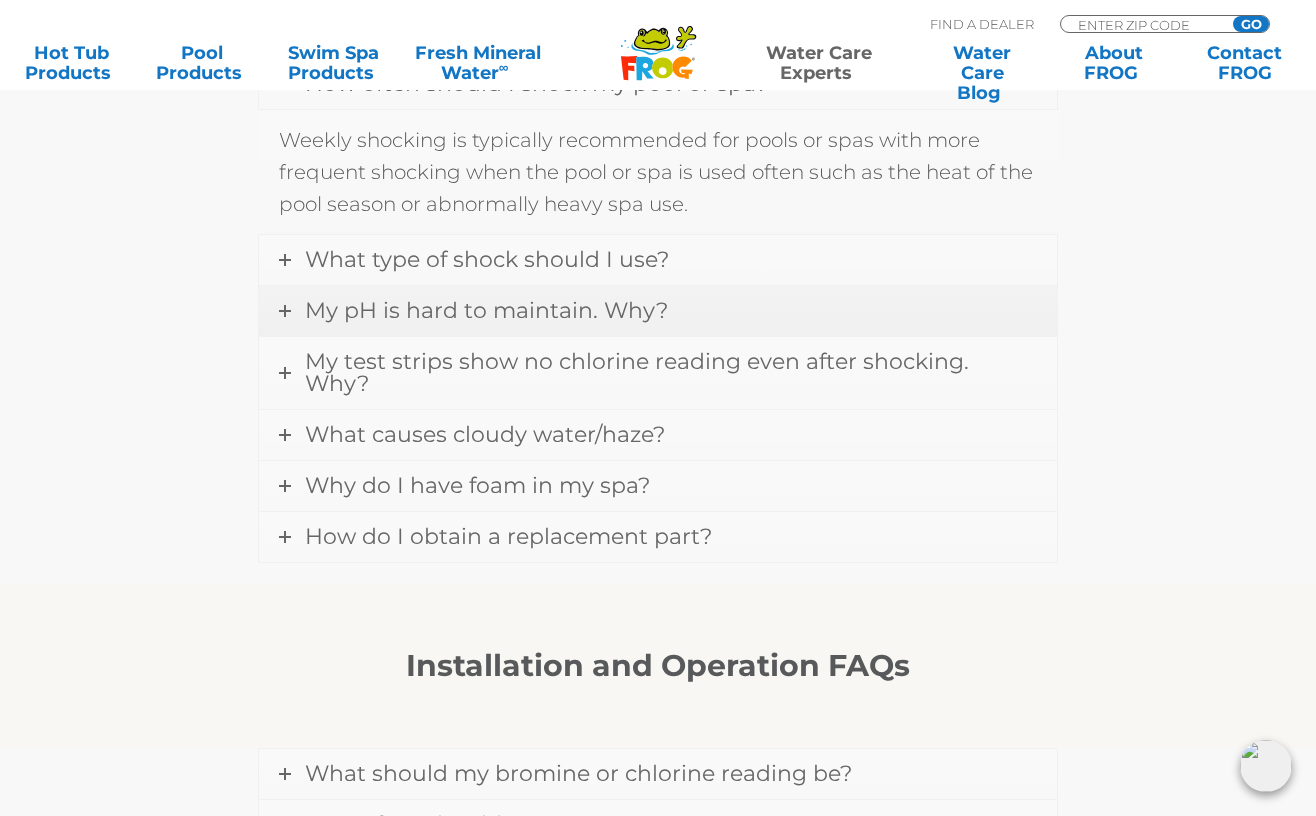 click on "My pH is hard to maintain. Why?" at bounding box center [658, 311] 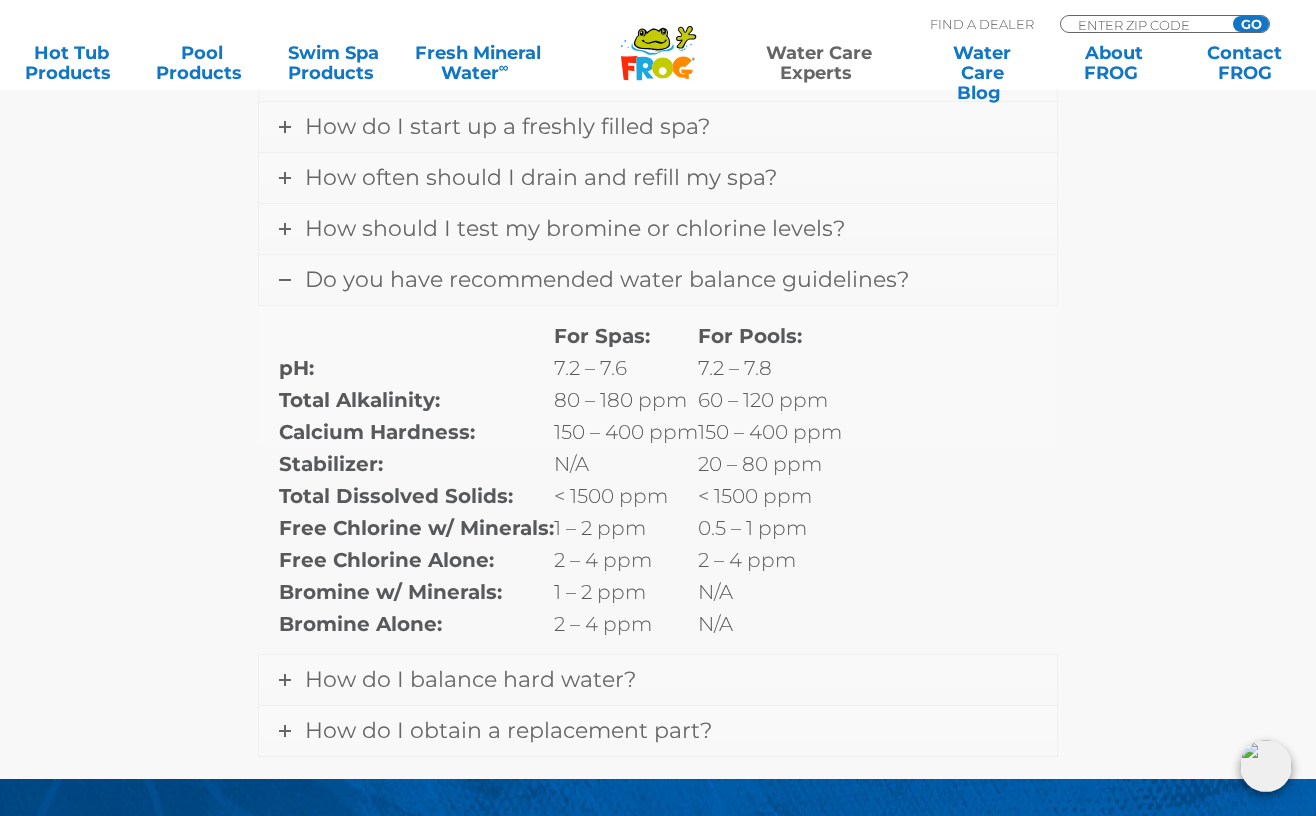scroll, scrollTop: 3188, scrollLeft: 0, axis: vertical 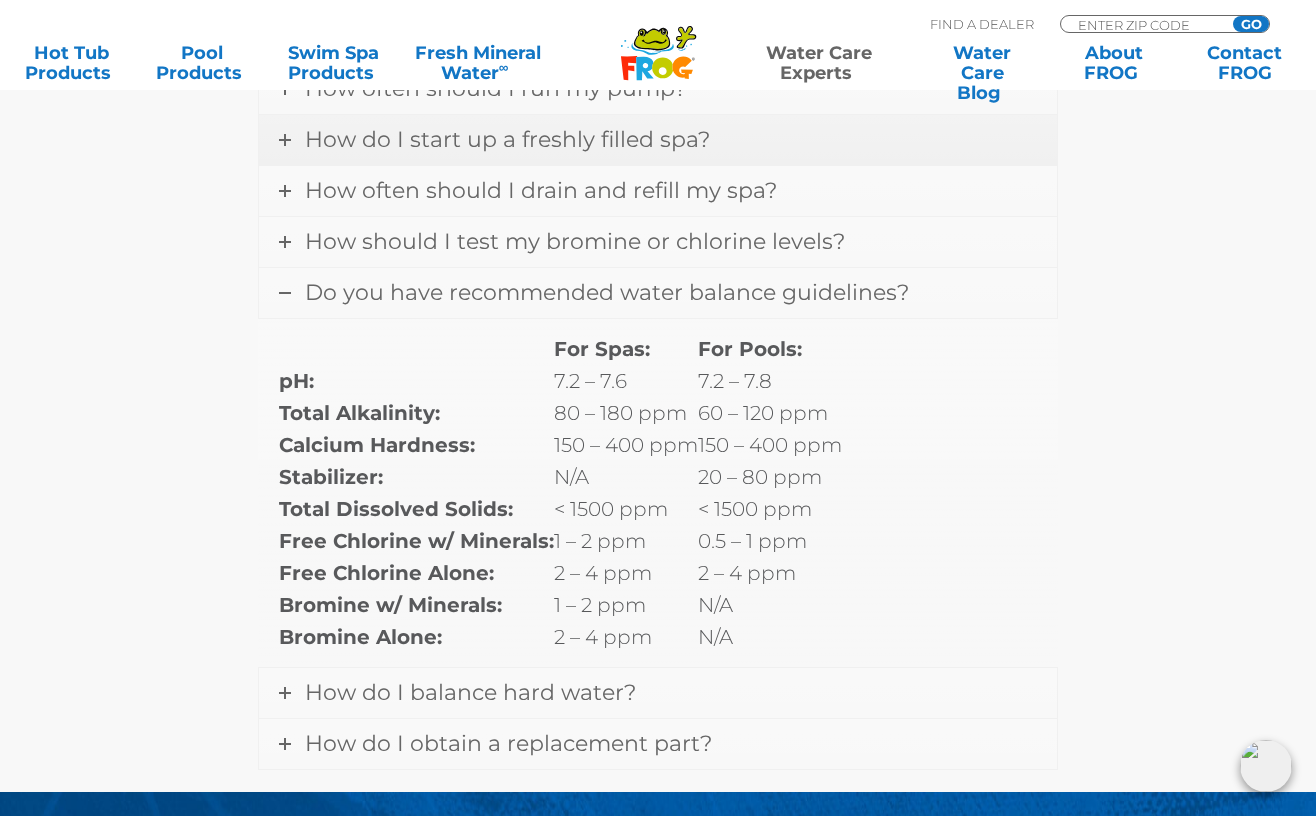 click on "How do I start up a freshly filled spa?" at bounding box center (507, 139) 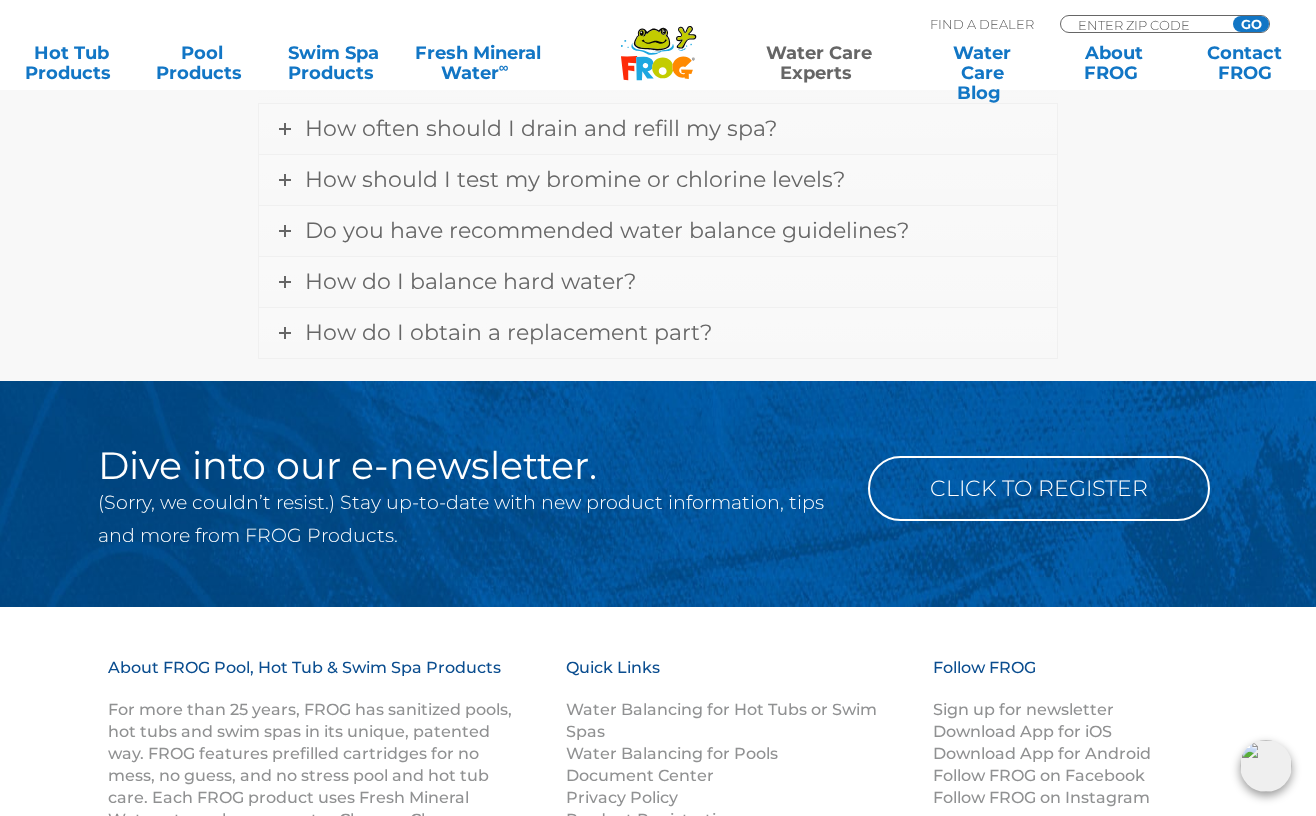 scroll, scrollTop: 3567, scrollLeft: 0, axis: vertical 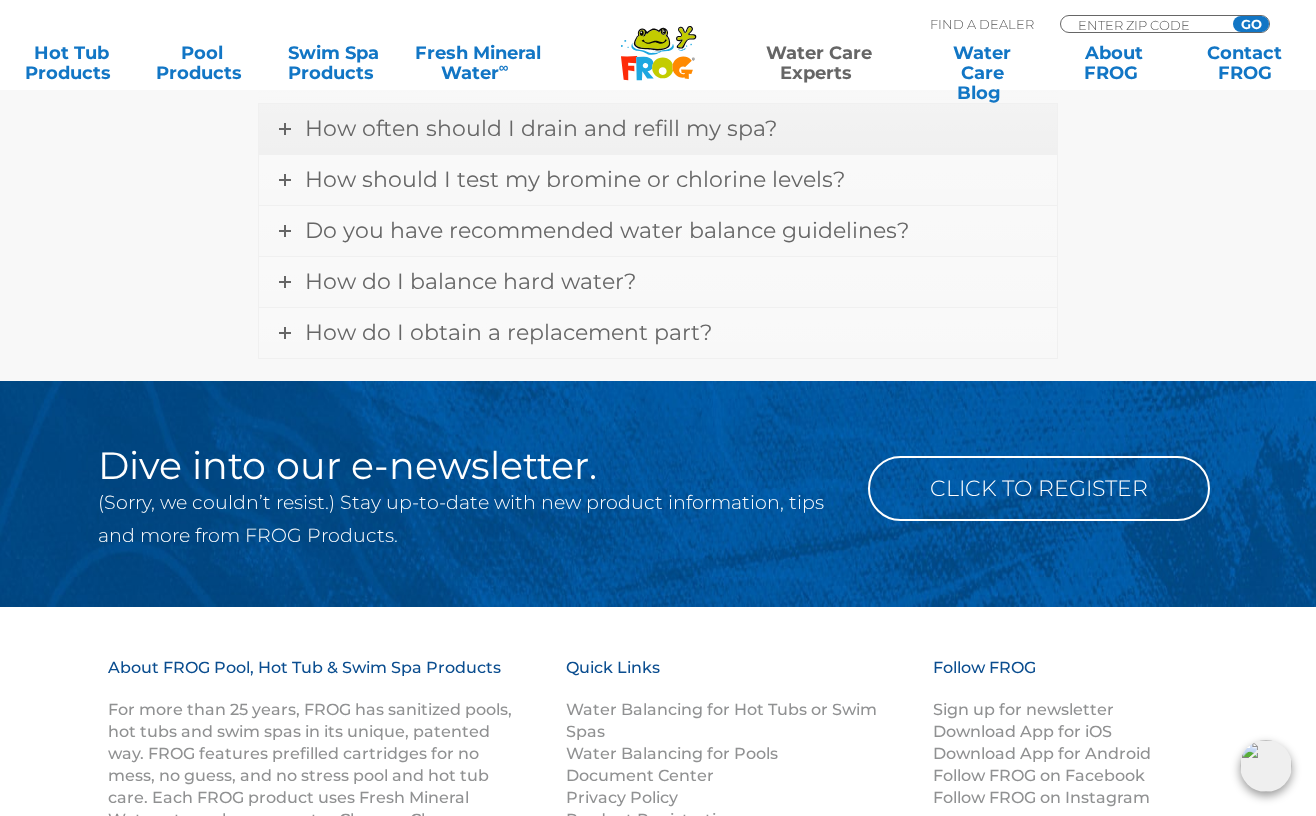 click on "How often should I drain and refill my spa?" at bounding box center [658, 129] 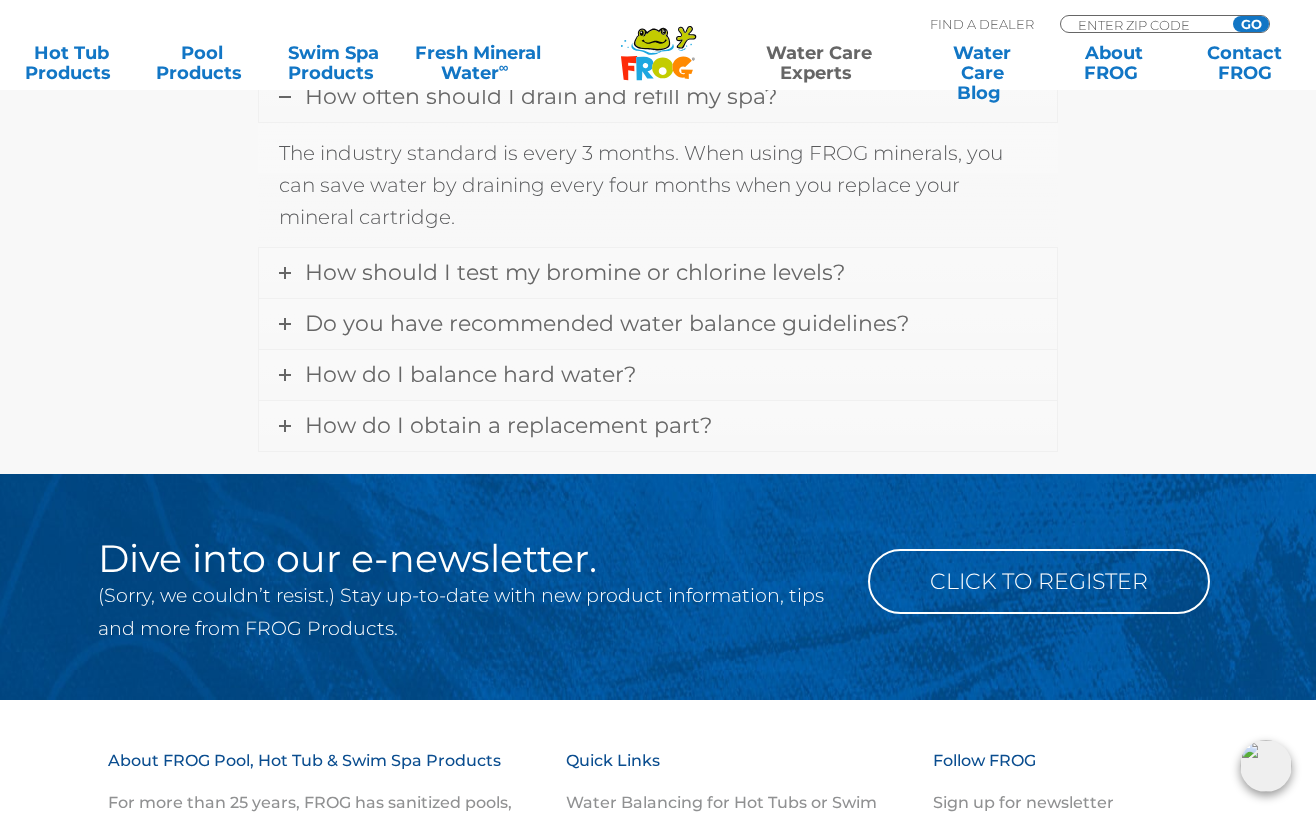 scroll, scrollTop: 3281, scrollLeft: 0, axis: vertical 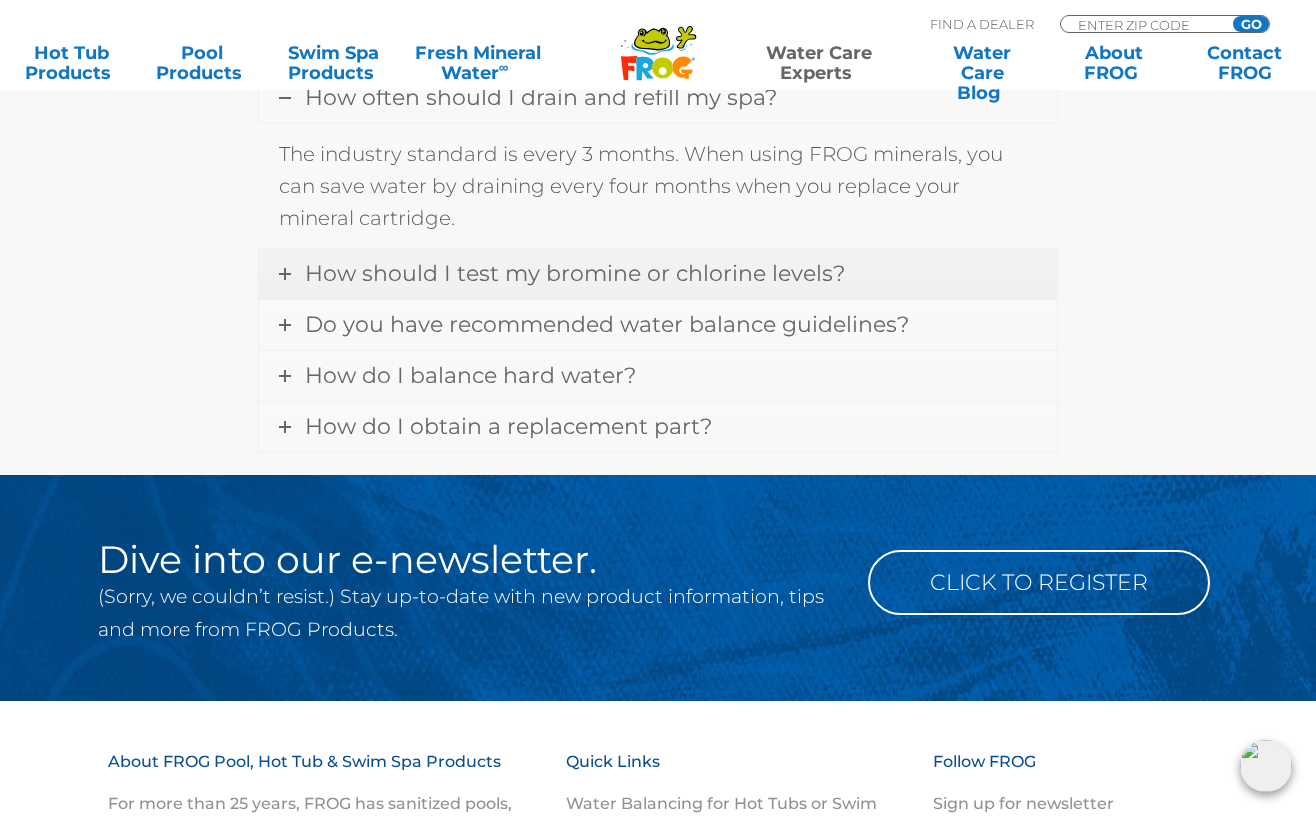 click on "How should I test my bromine or chlorine levels?" at bounding box center [658, 274] 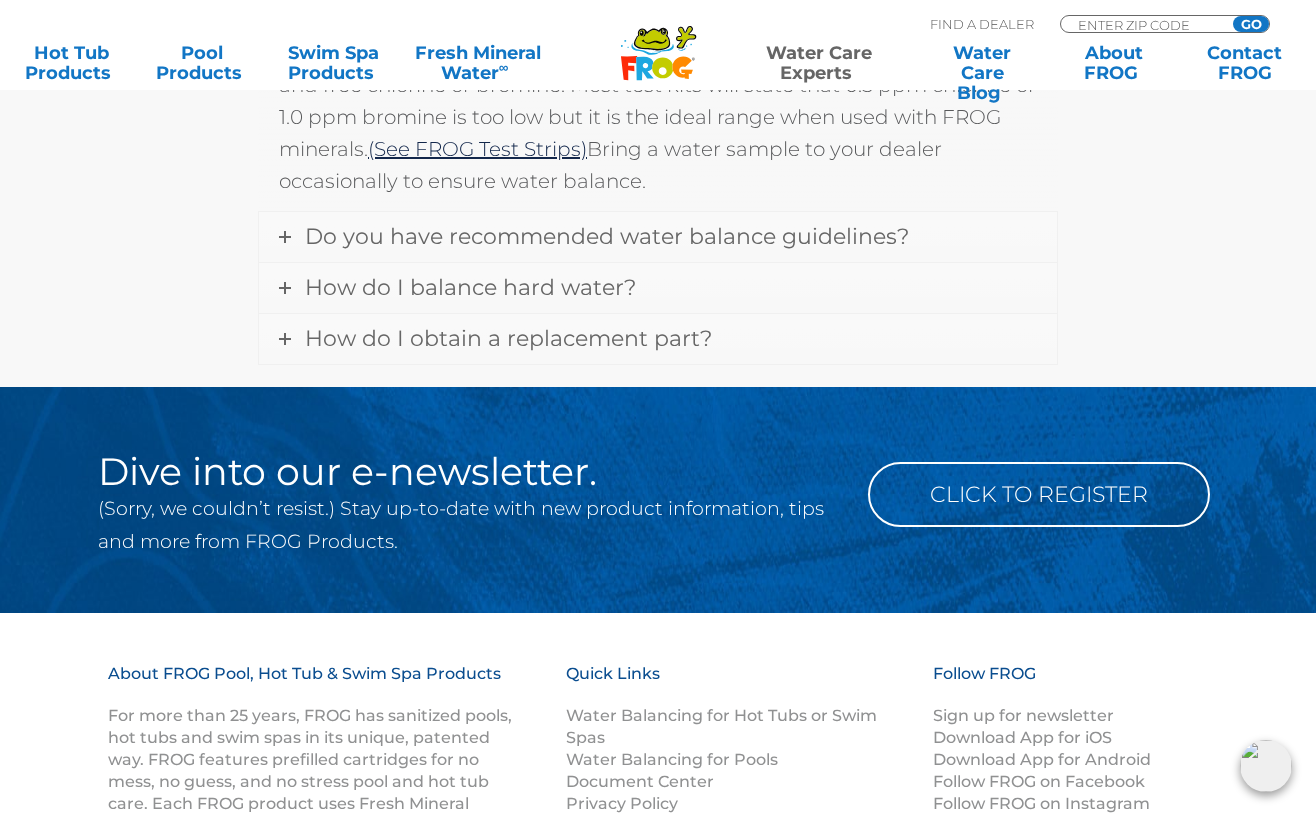 scroll, scrollTop: 3497, scrollLeft: 0, axis: vertical 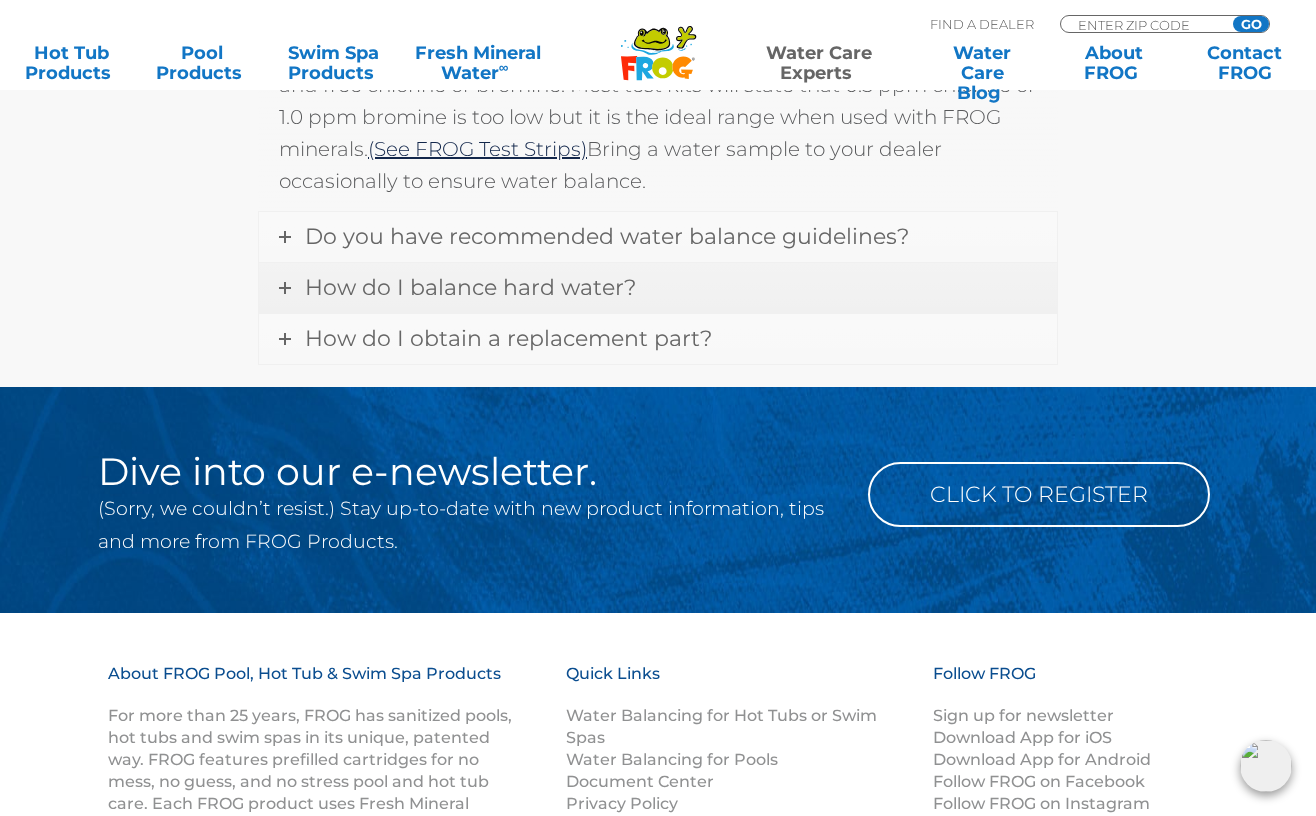 click on "How do I balance hard water?" at bounding box center [658, 288] 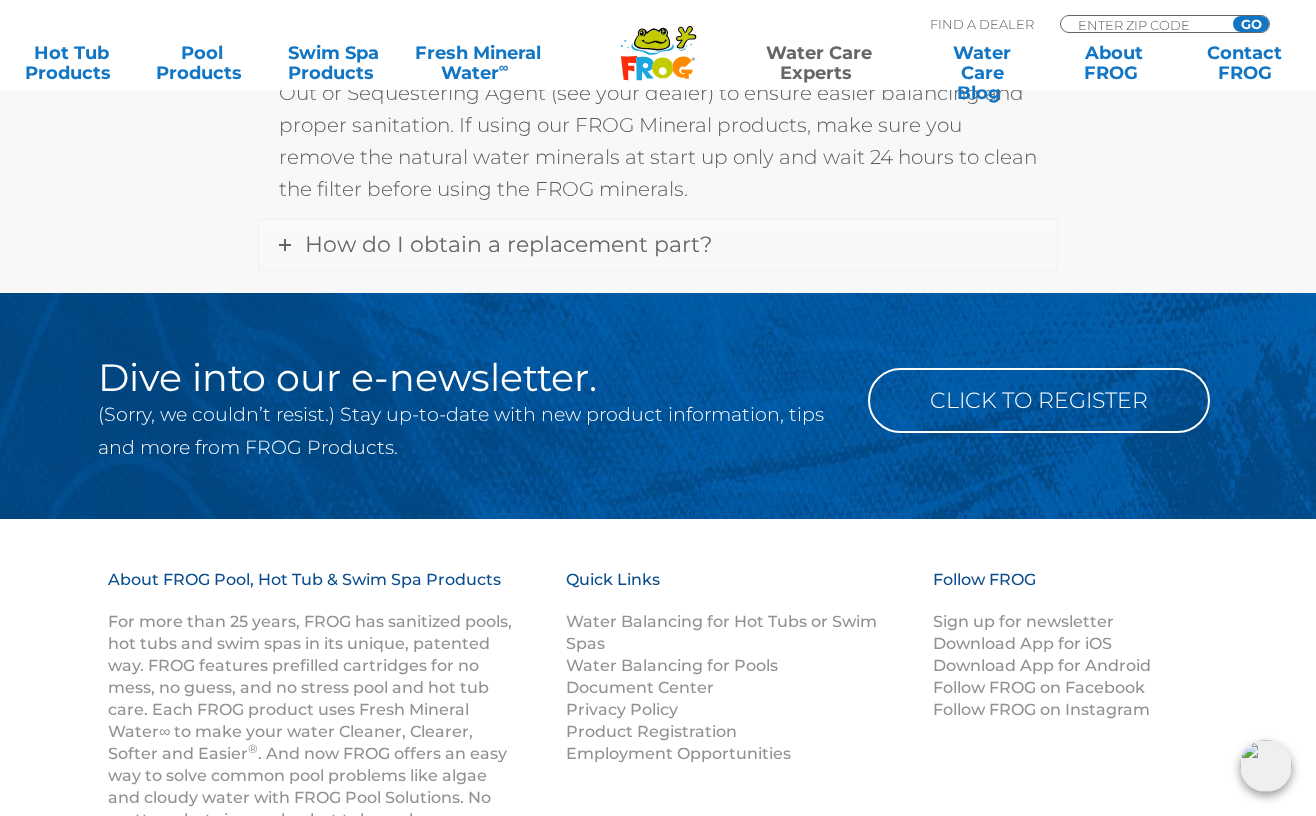 scroll, scrollTop: 3559, scrollLeft: 0, axis: vertical 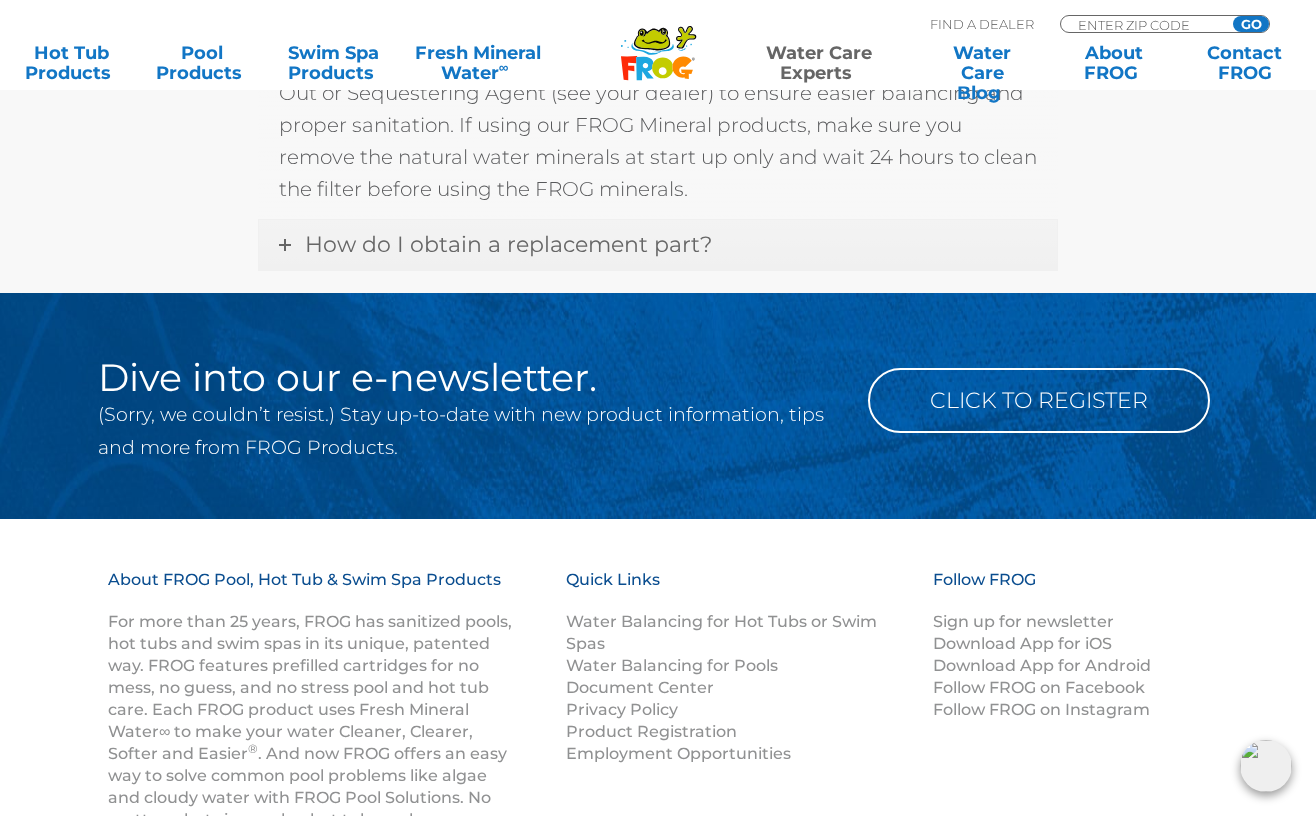click on "How do I obtain a replacement part?" at bounding box center (658, 245) 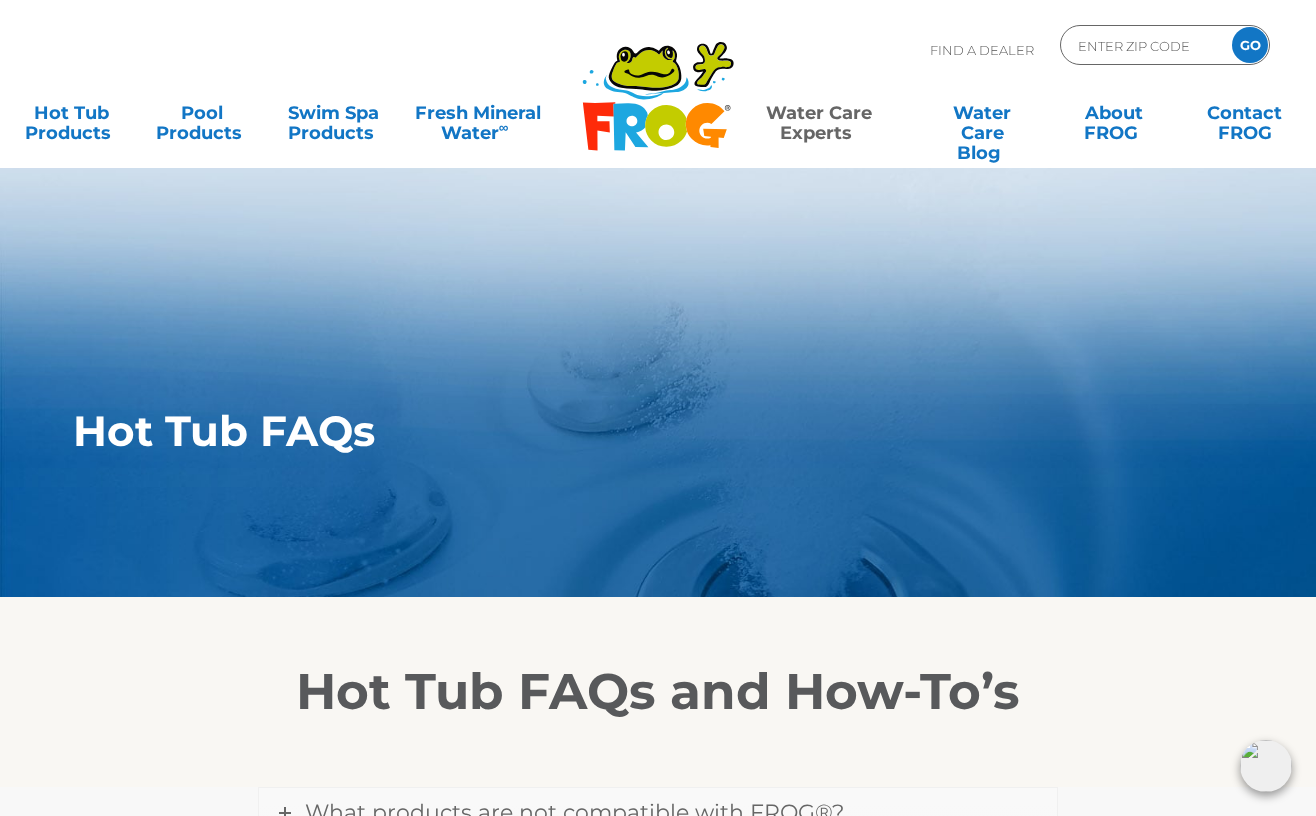 scroll, scrollTop: 0, scrollLeft: 0, axis: both 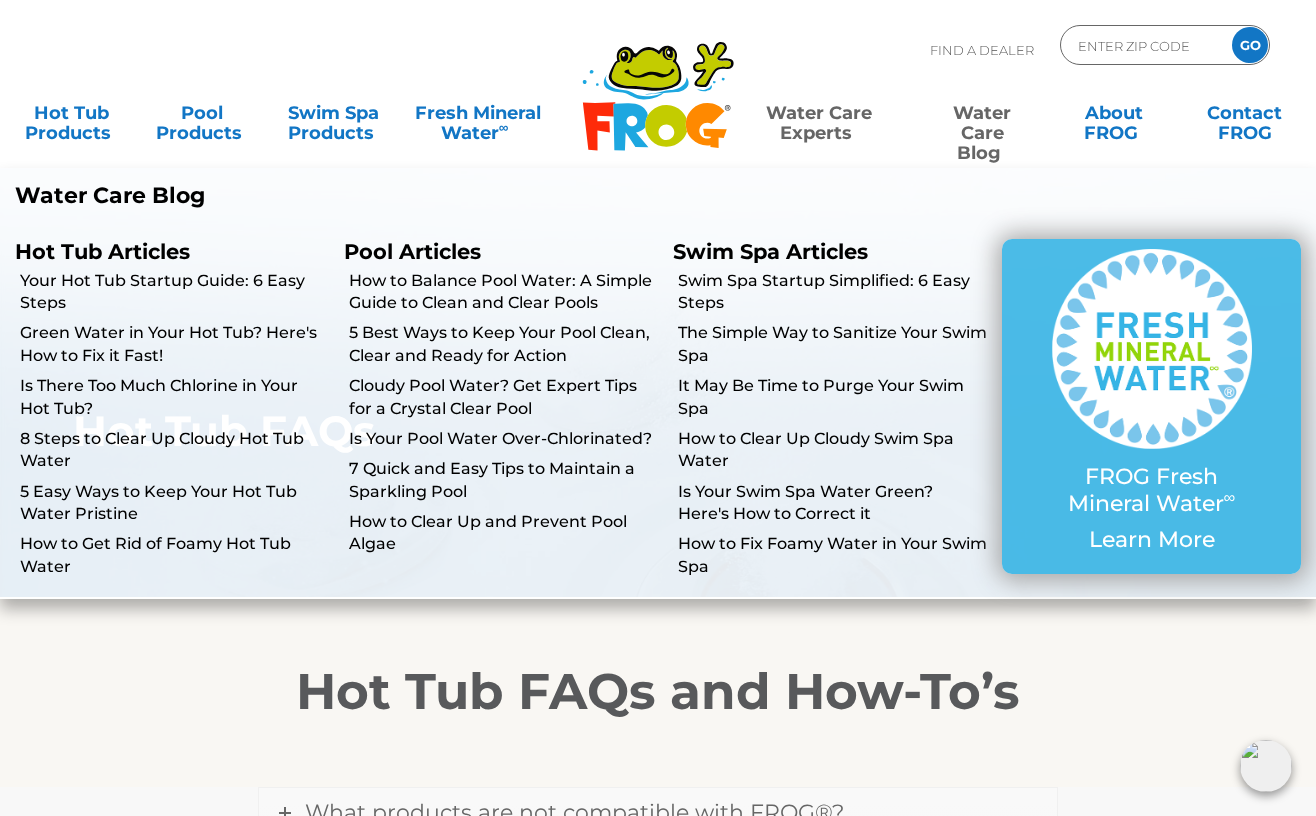 click on "Water Care  Blog" at bounding box center (982, 113) 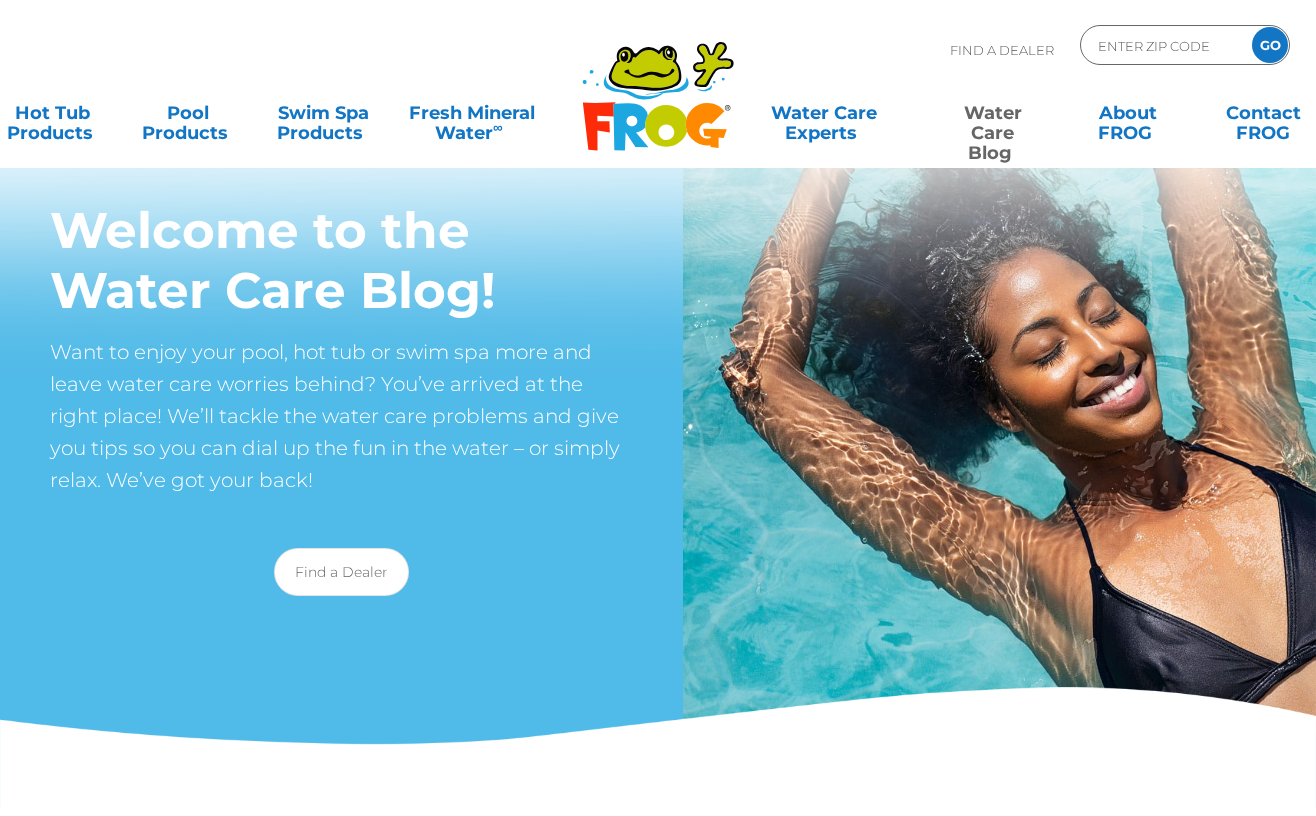 scroll, scrollTop: 0, scrollLeft: 0, axis: both 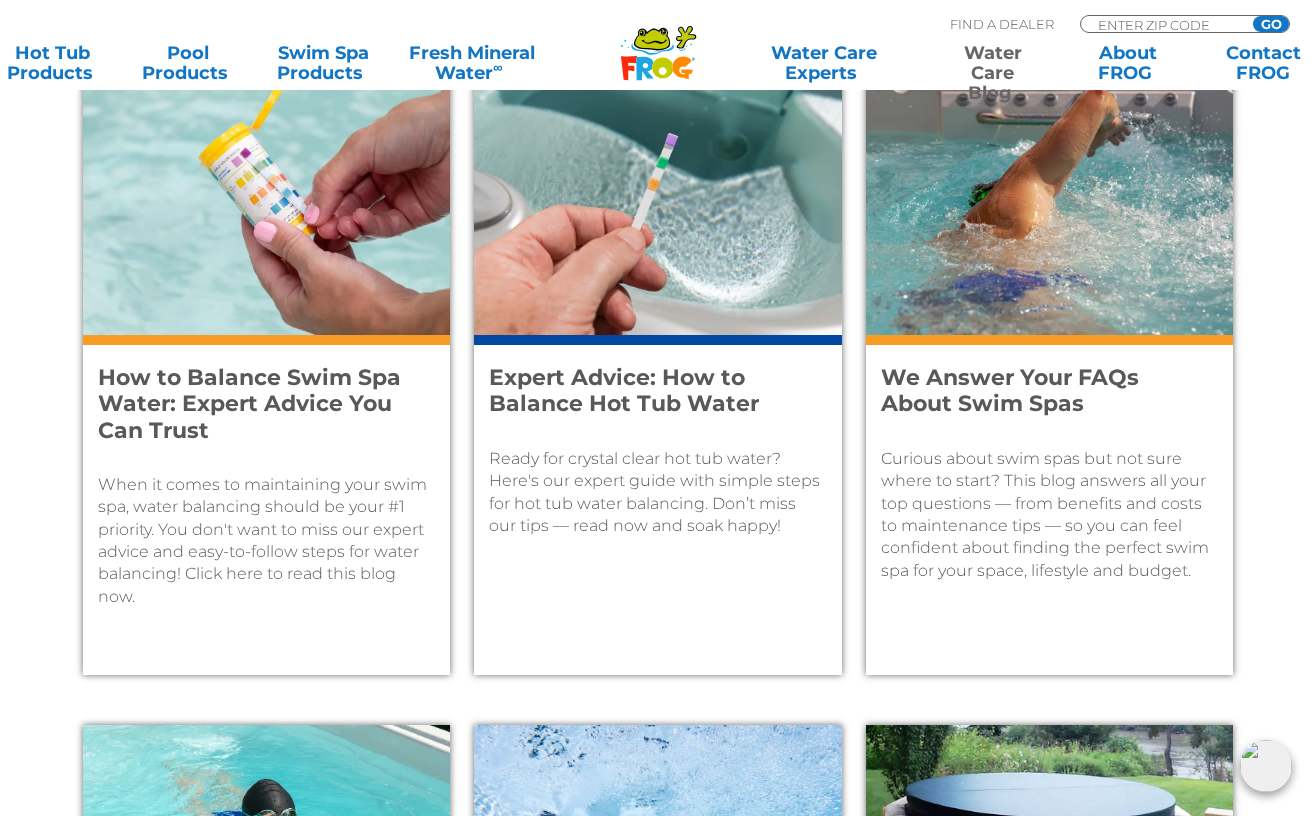 click on "Expert Advice: How to Balance Hot Tub Water" at bounding box center (644, 391) 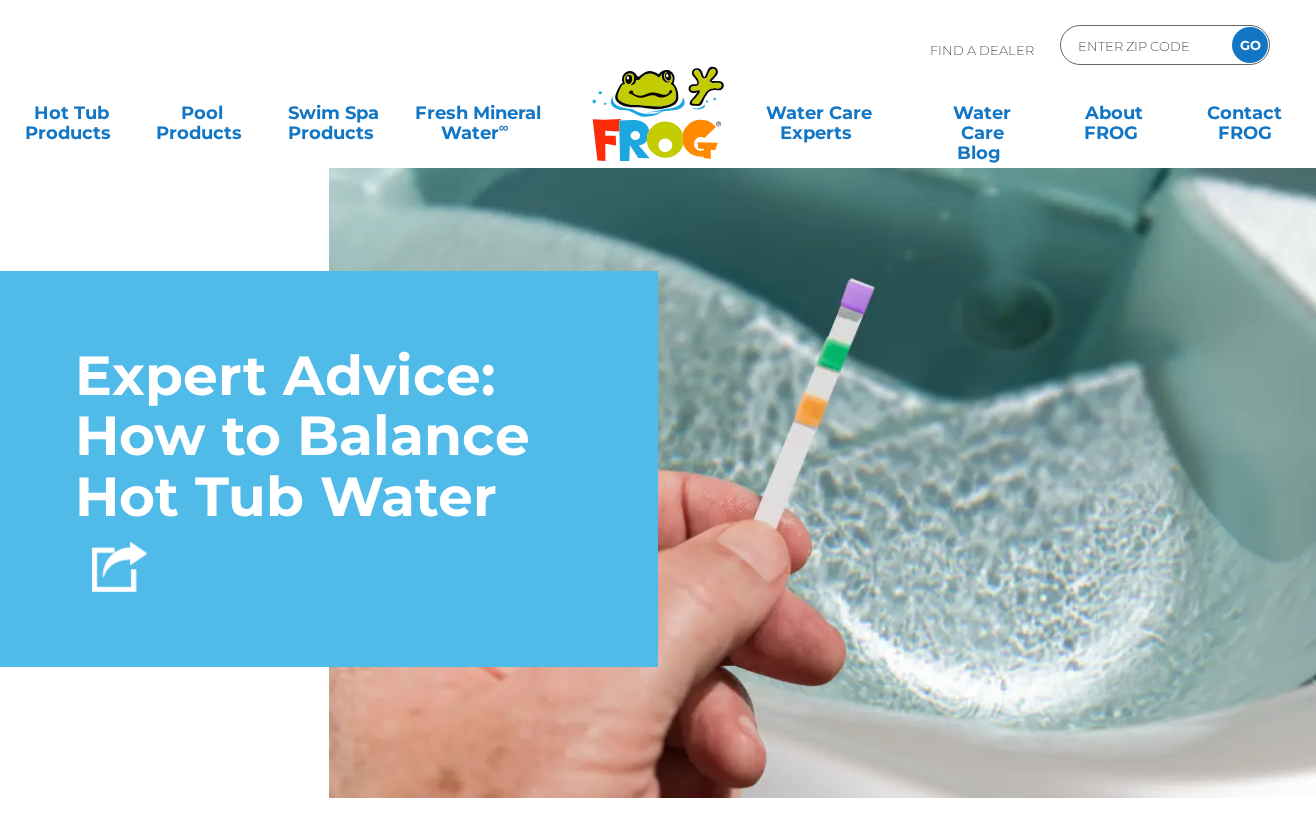 scroll, scrollTop: 0, scrollLeft: 0, axis: both 